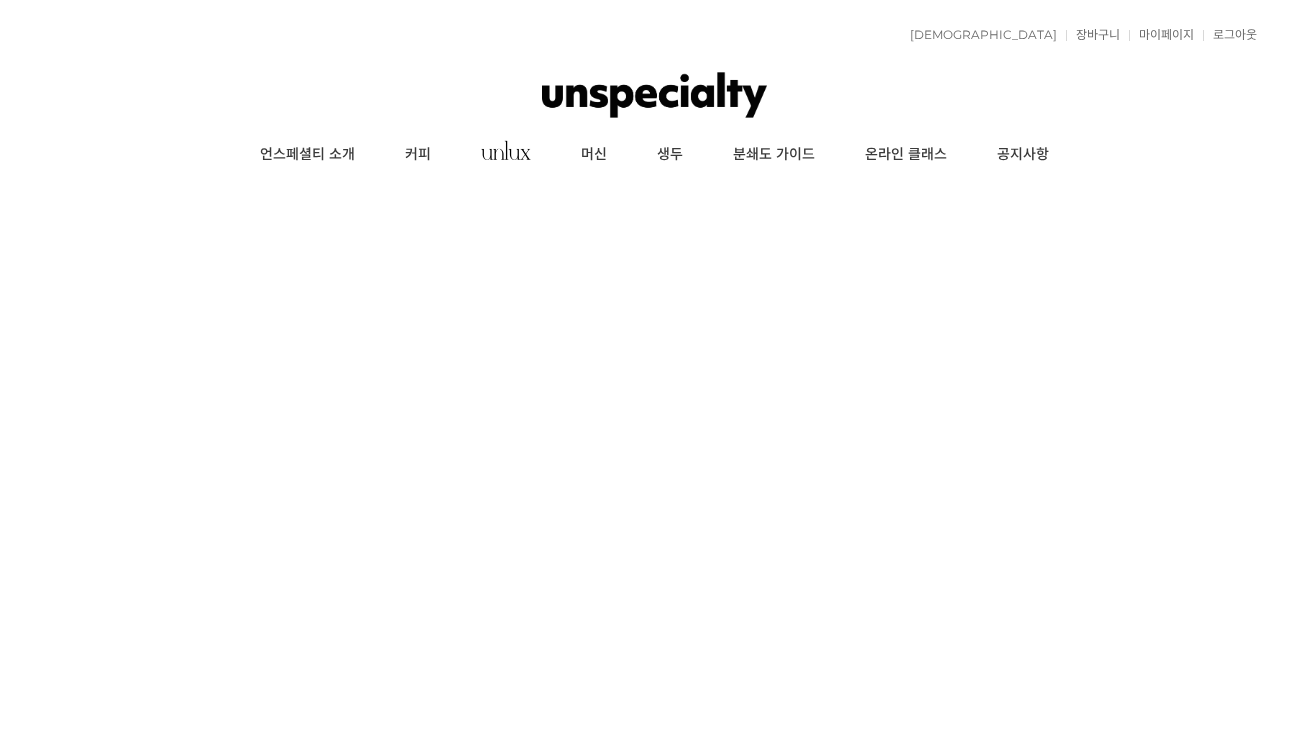 scroll, scrollTop: 0, scrollLeft: 0, axis: both 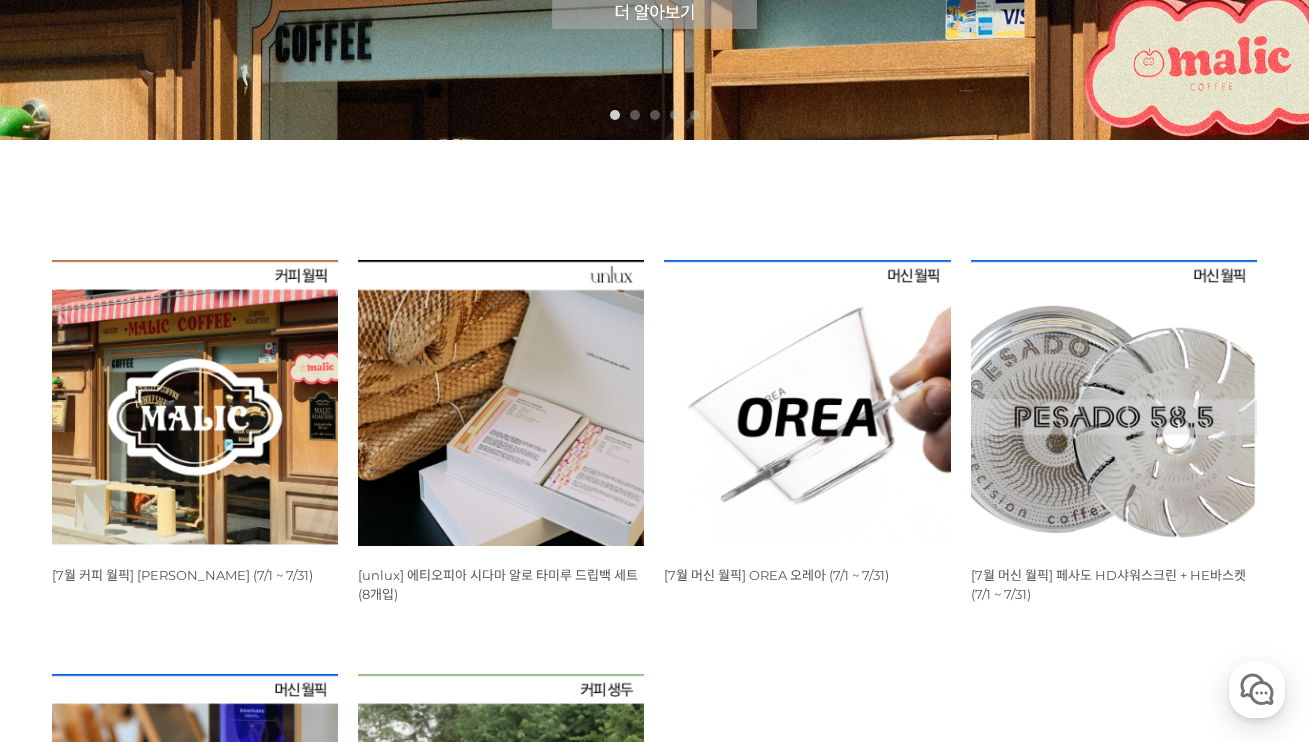 click at bounding box center (195, 403) 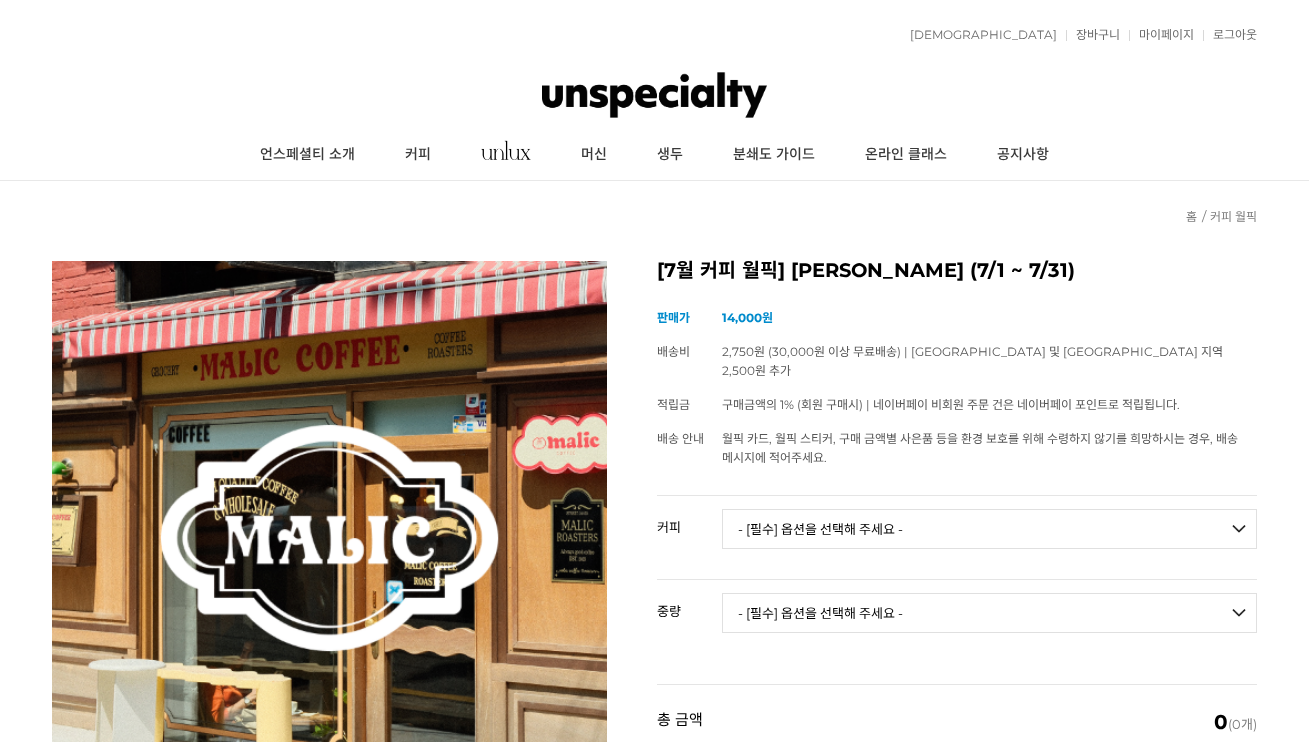 scroll, scrollTop: 0, scrollLeft: 0, axis: both 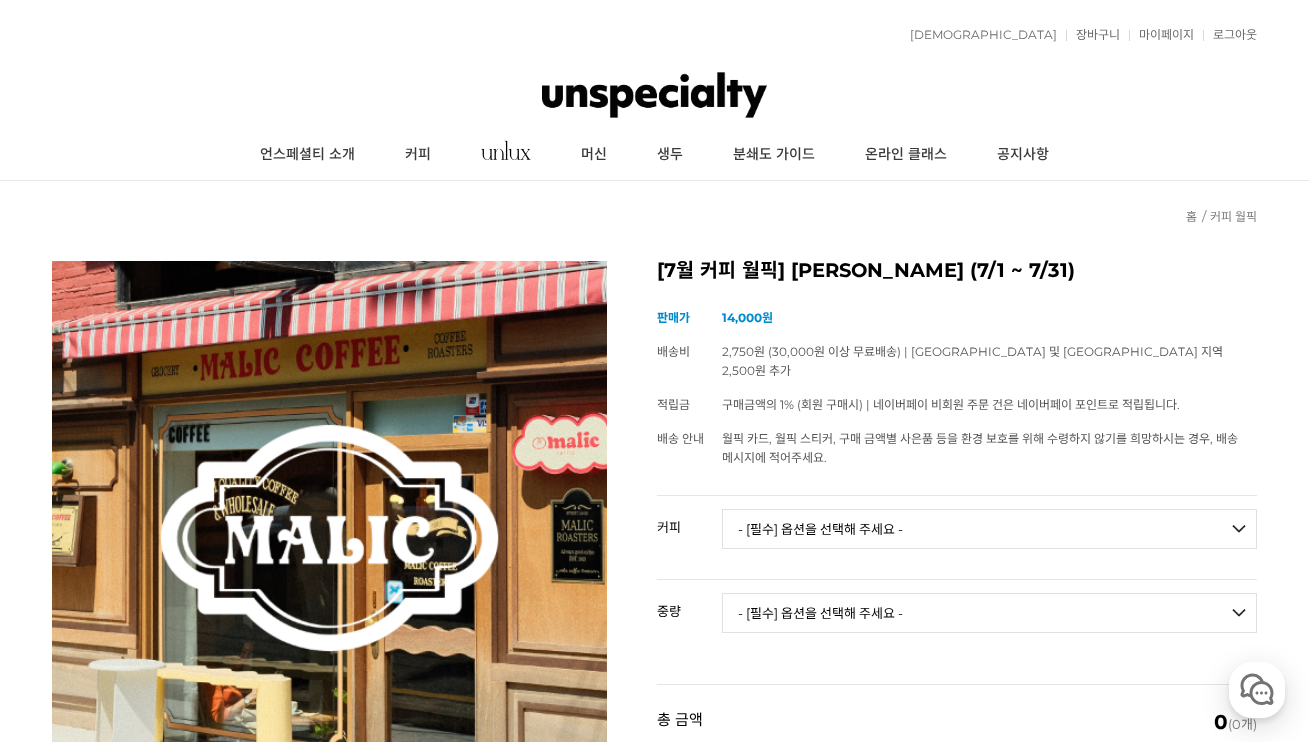 click on "적립금  956원
예치금
쿠폰  0
관심상품
장바구니  0개 ( 0원 )
주문조회
장바구니
내정보수정
마이페이지
최근본상품
로그아웃
고객센터
공지사항
상품 후기
상품 Q&A
월피커 게시판
언스페셜티 소개 커피 머신 생두 분쇄도 가이드 온라인 클래스 공지사항
0" at bounding box center [654, 90] 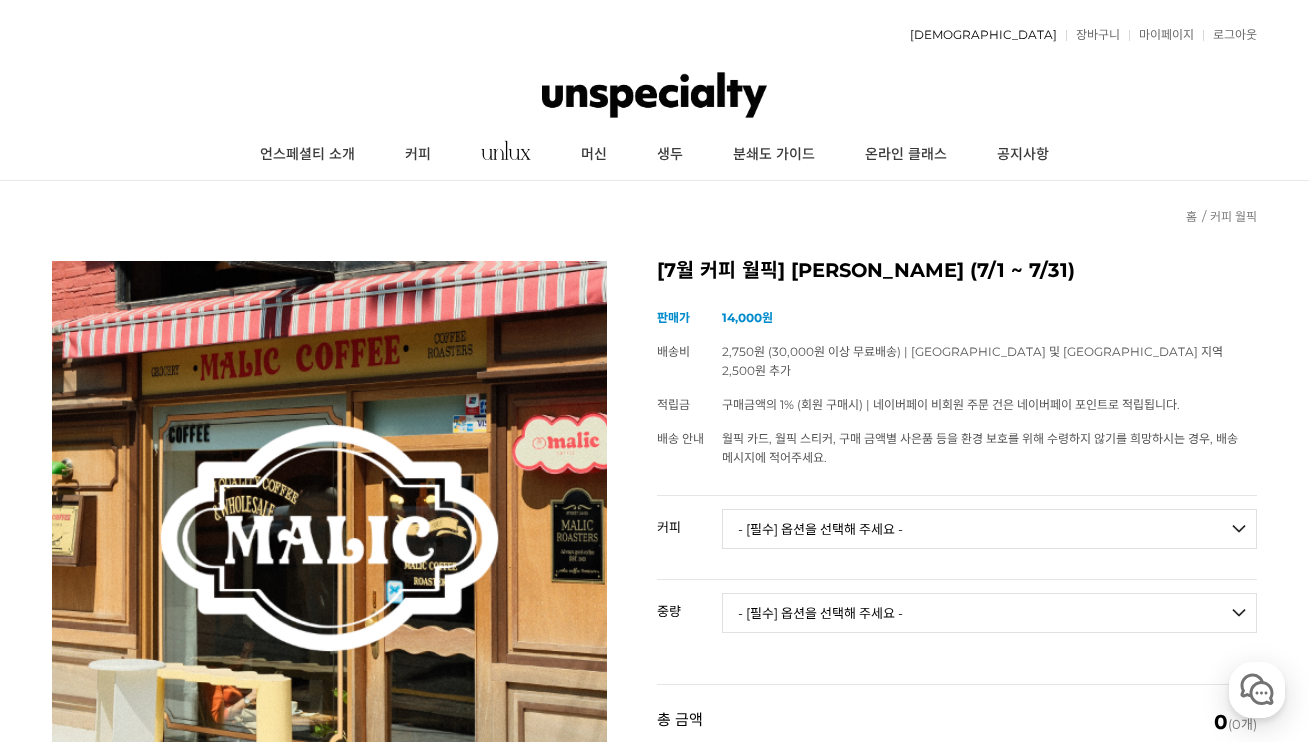 click on "[DEMOGRAPHIC_DATA]" at bounding box center [978, 35] 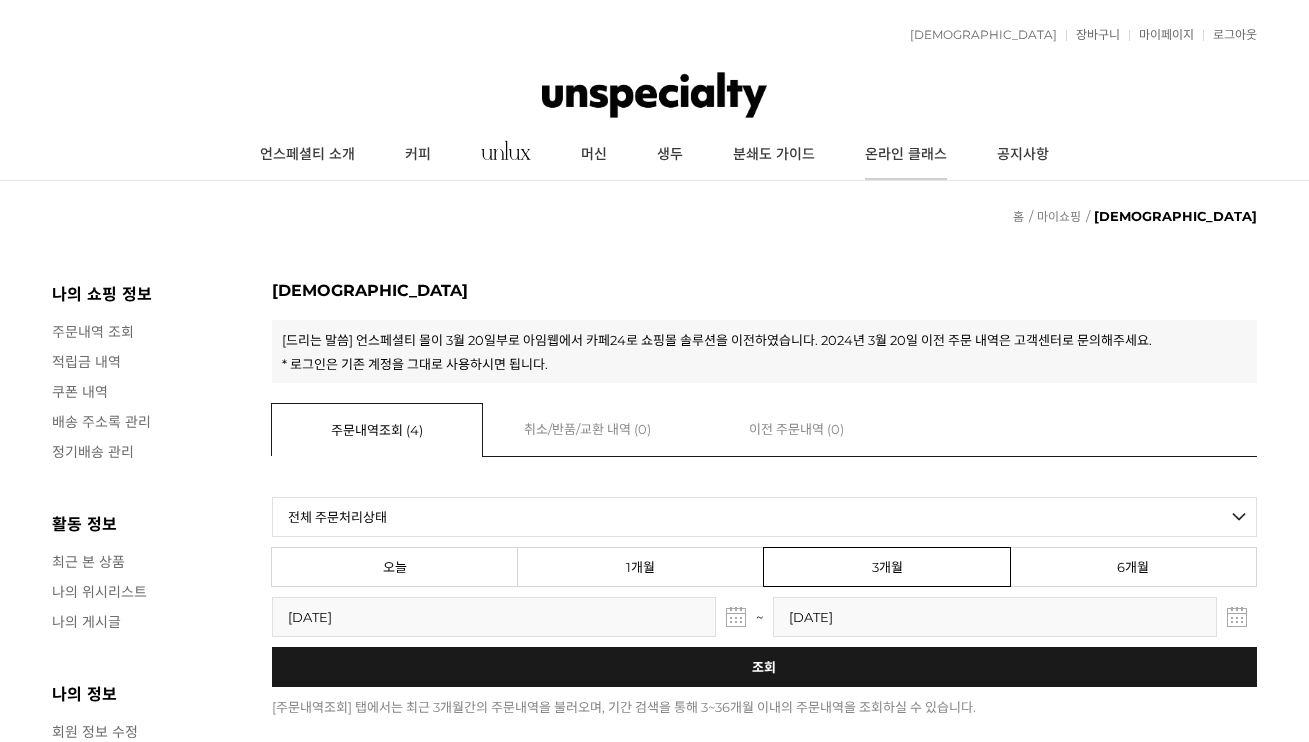 scroll, scrollTop: 0, scrollLeft: 0, axis: both 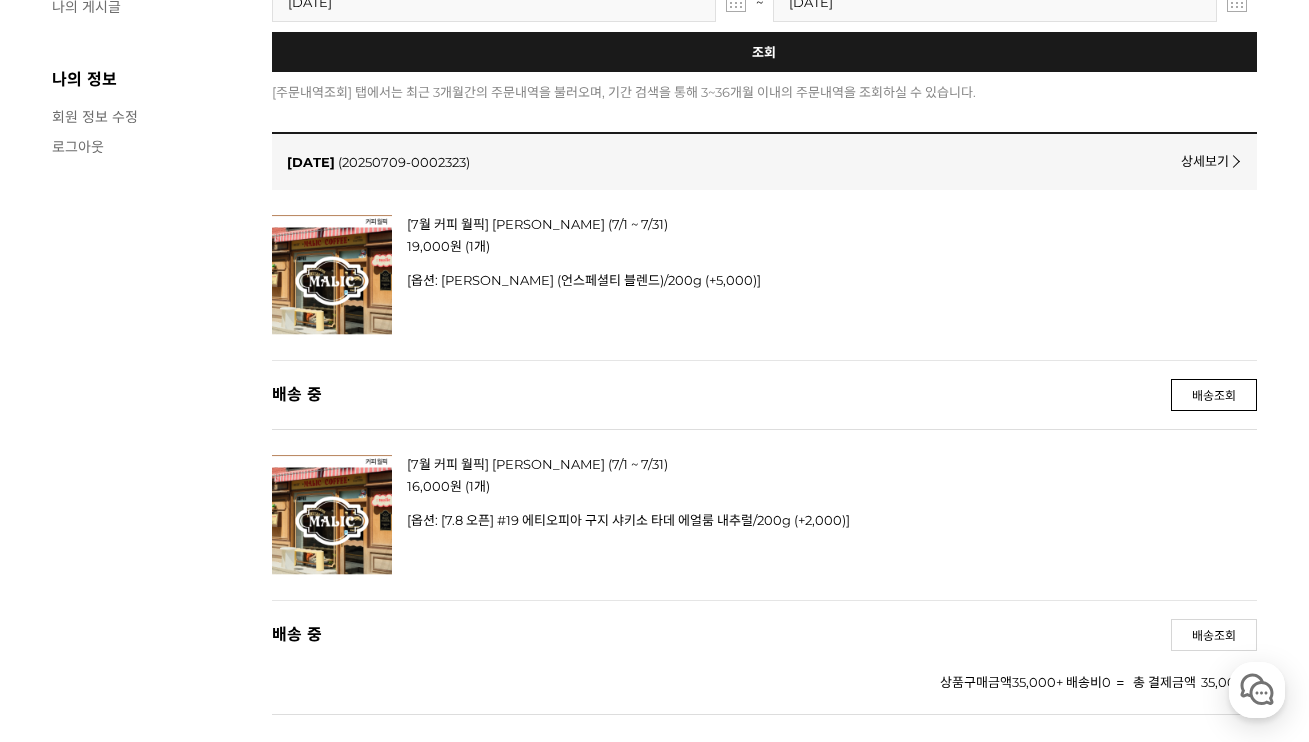 click on "배송조회" at bounding box center [1214, 395] 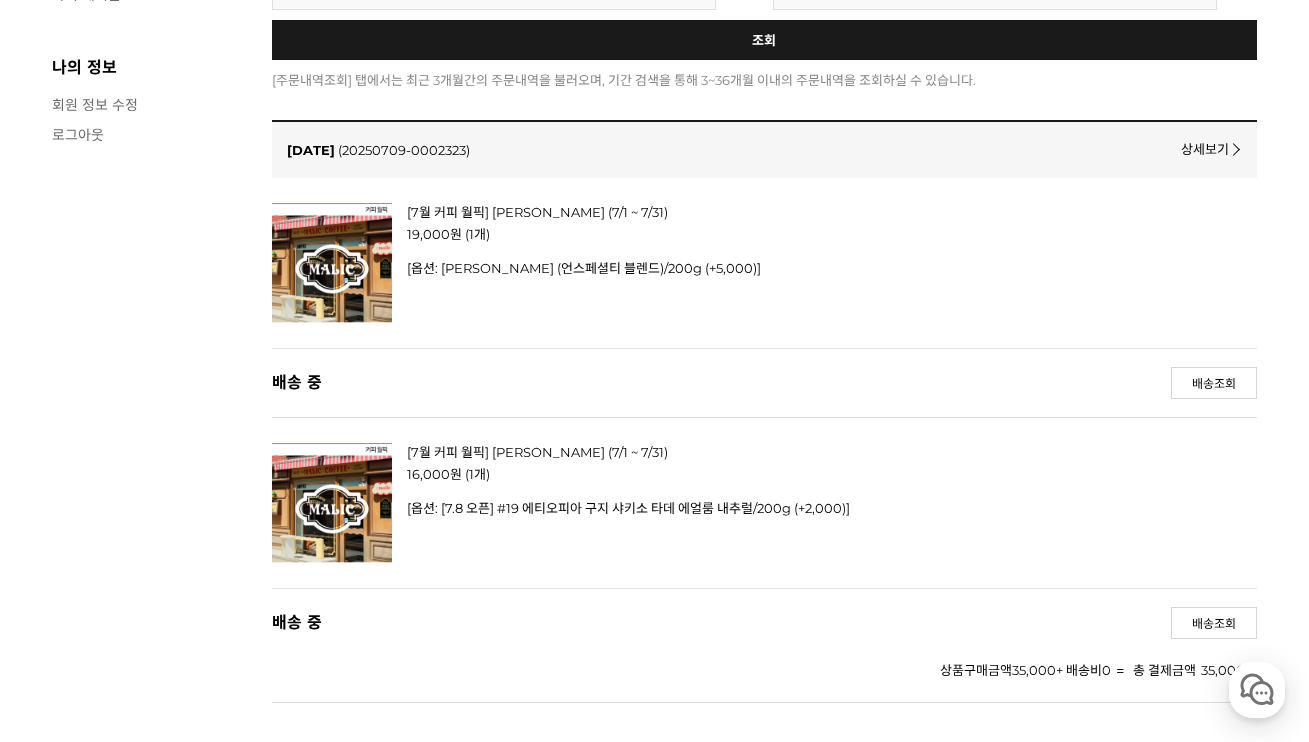 scroll, scrollTop: 640, scrollLeft: 0, axis: vertical 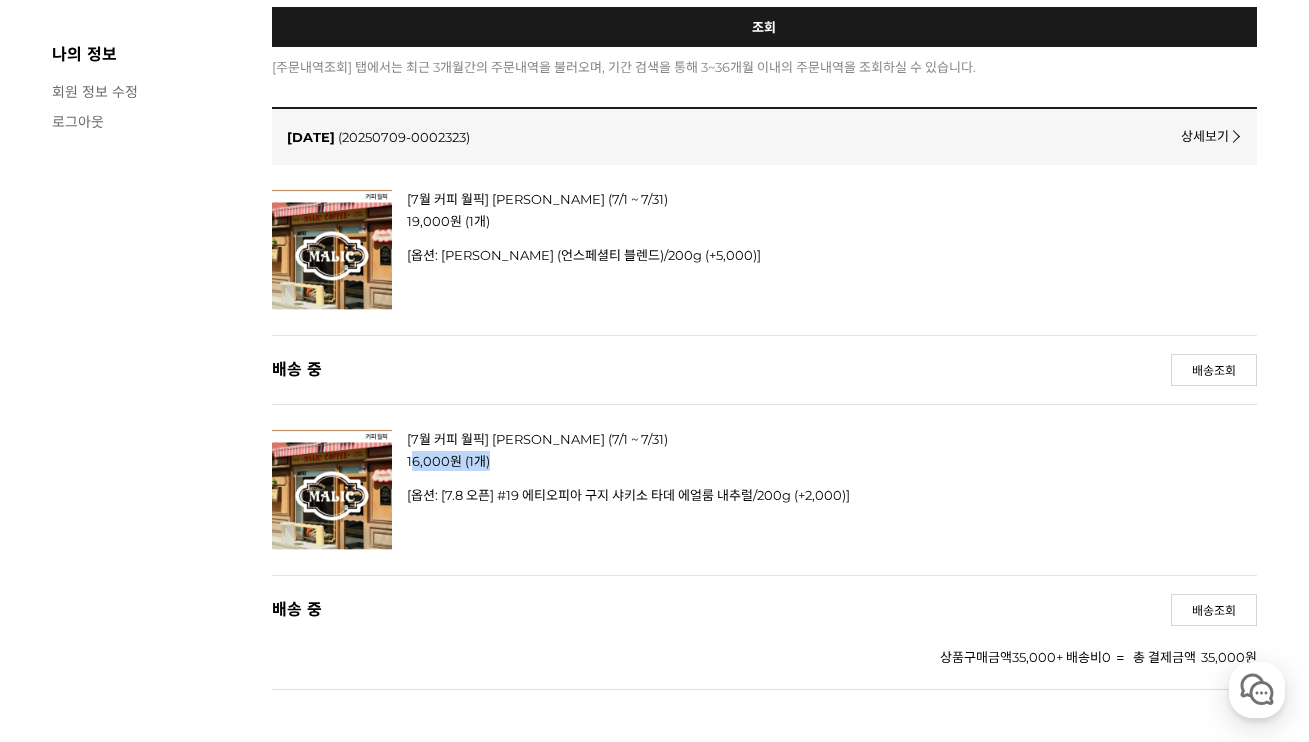 drag, startPoint x: 410, startPoint y: 473, endPoint x: 501, endPoint y: 472, distance: 91.00549 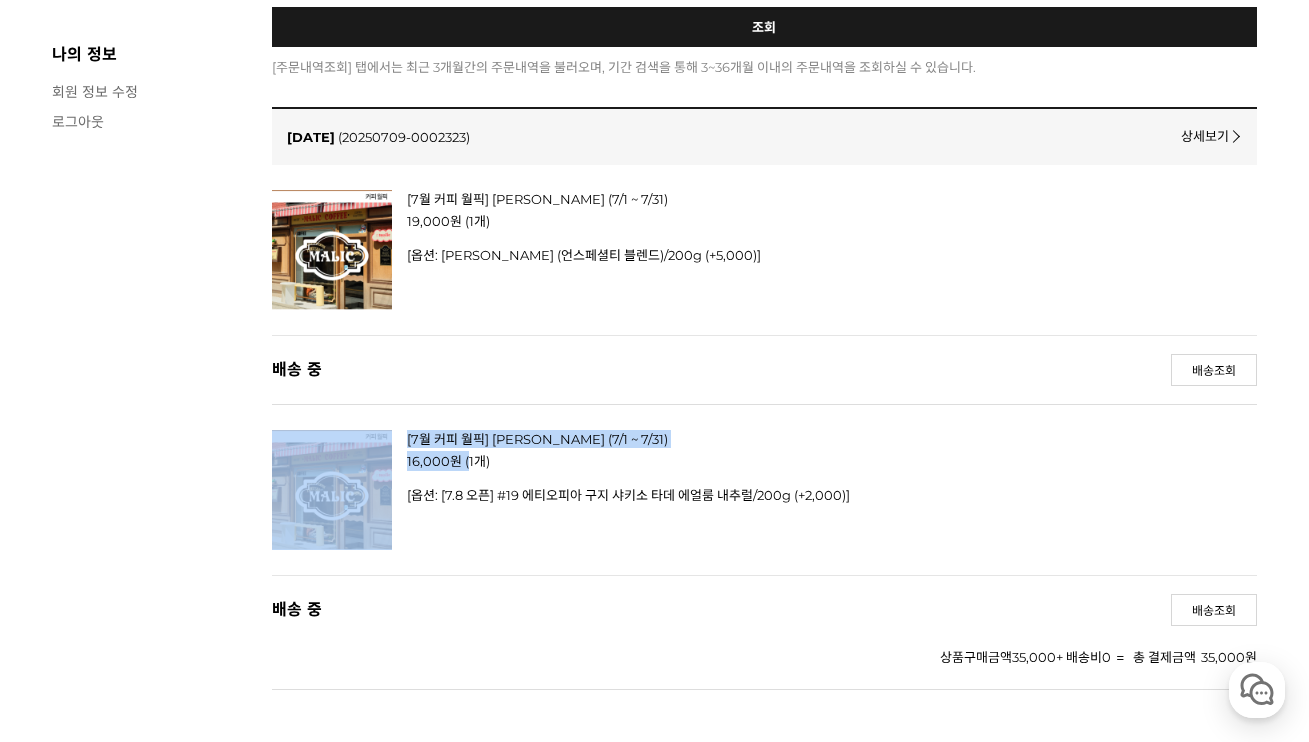 drag, startPoint x: 397, startPoint y: 466, endPoint x: 468, endPoint y: 472, distance: 71.25307 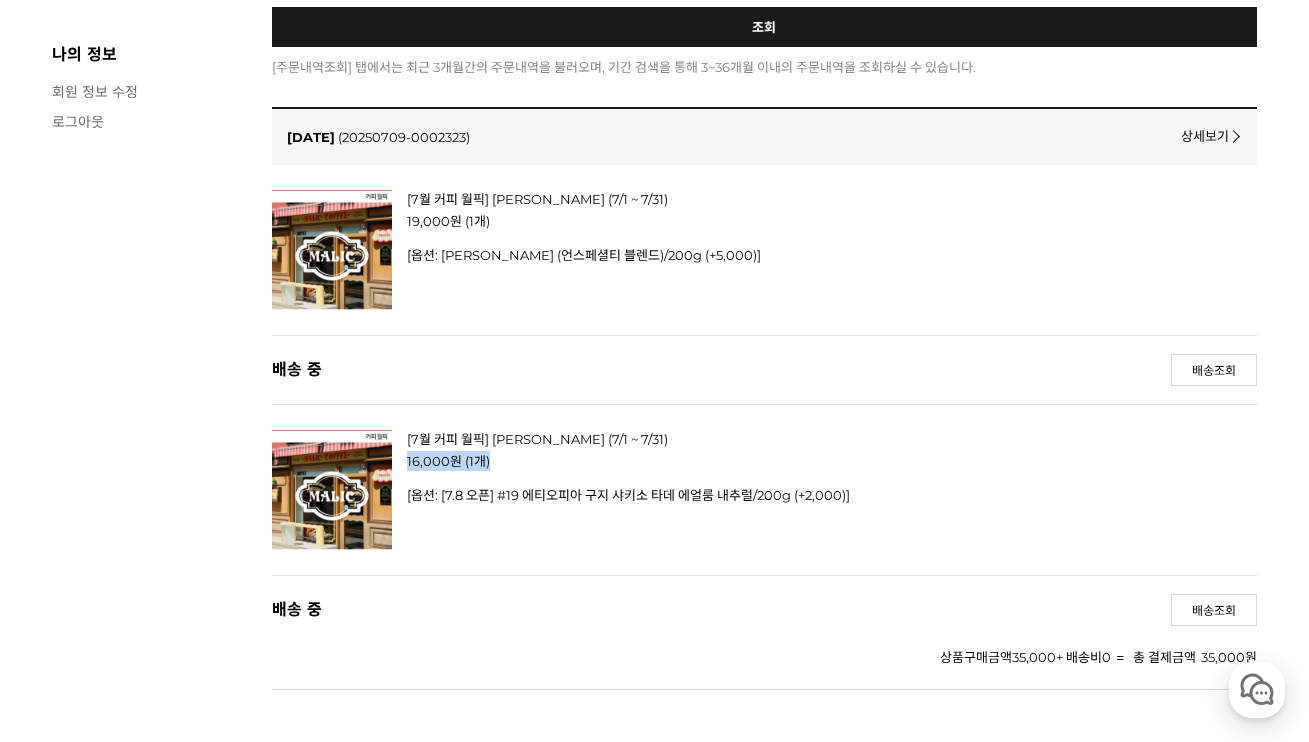 drag, startPoint x: 407, startPoint y: 470, endPoint x: 506, endPoint y: 471, distance: 99.00505 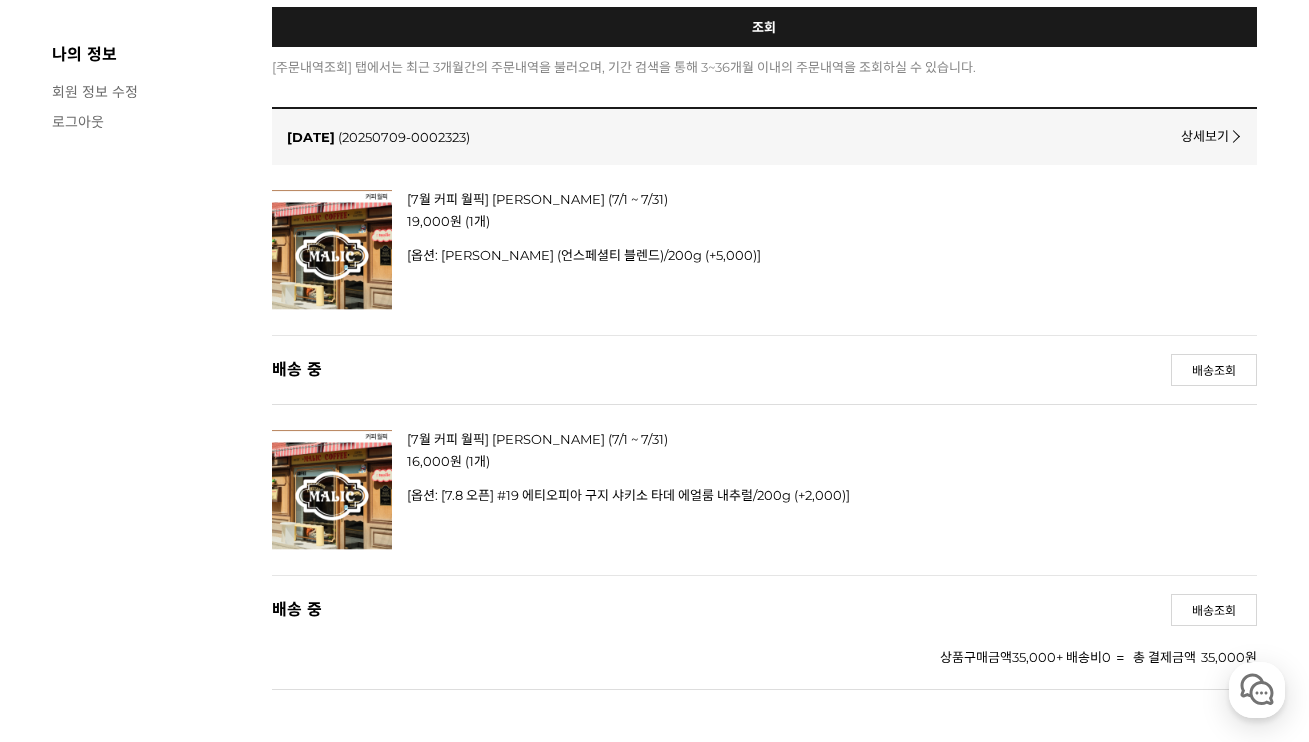 click on "[옵션: [7.8 오픈] #19 에티오피아 구지 샤키소 타데 에얼룸 내추럴/200g (+2,000)]" at bounding box center (706, 495) 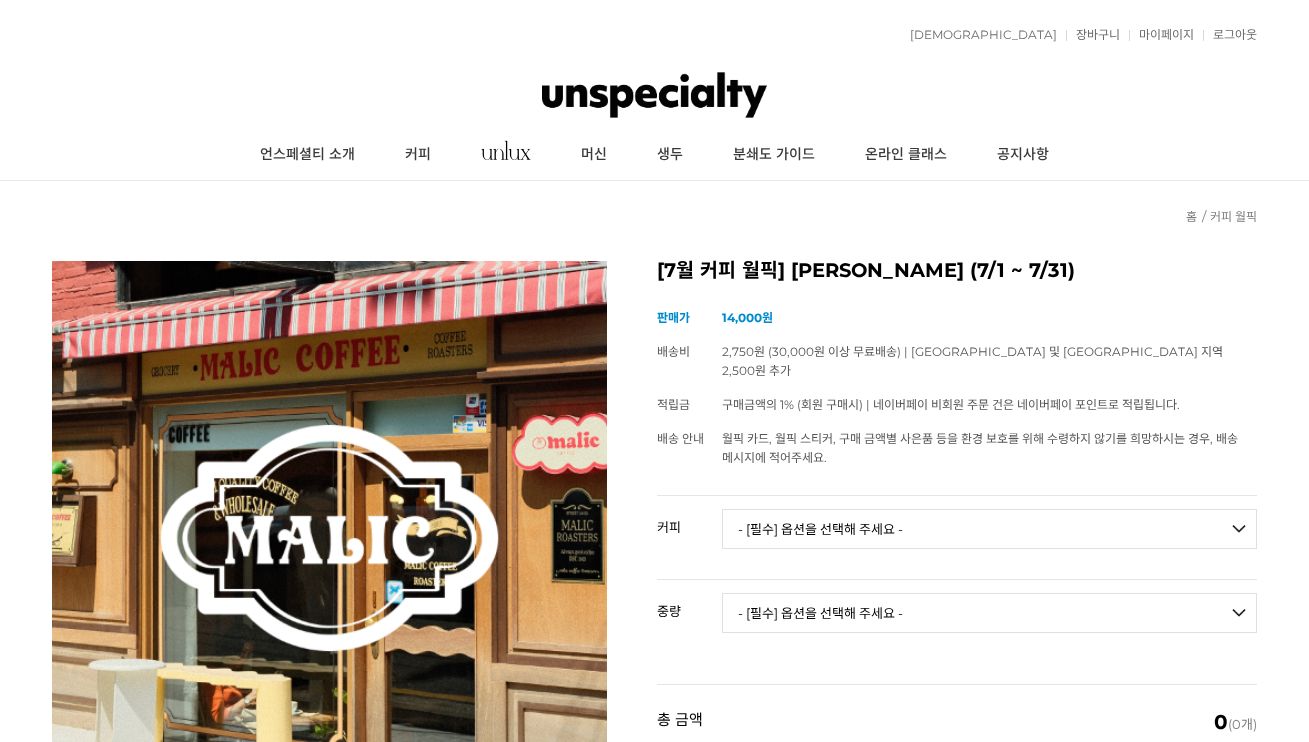 scroll, scrollTop: 0, scrollLeft: 0, axis: both 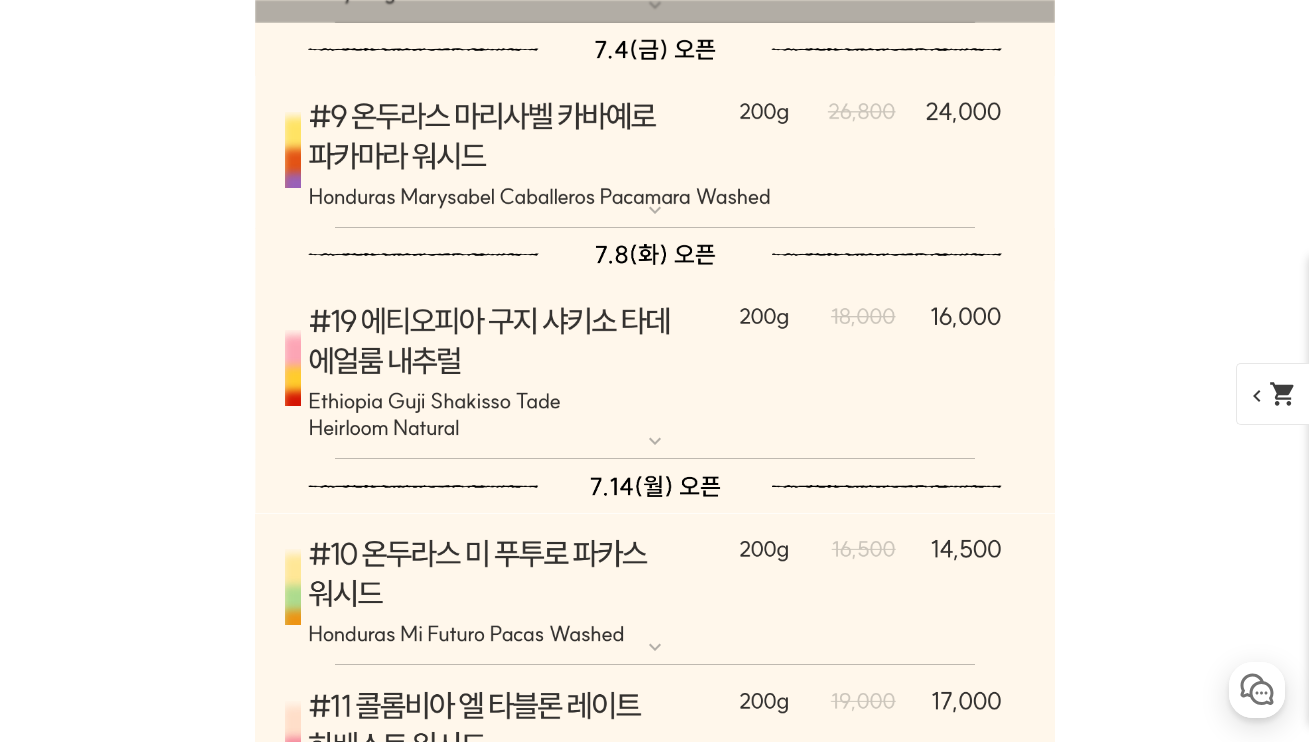 click at bounding box center [655, 370] 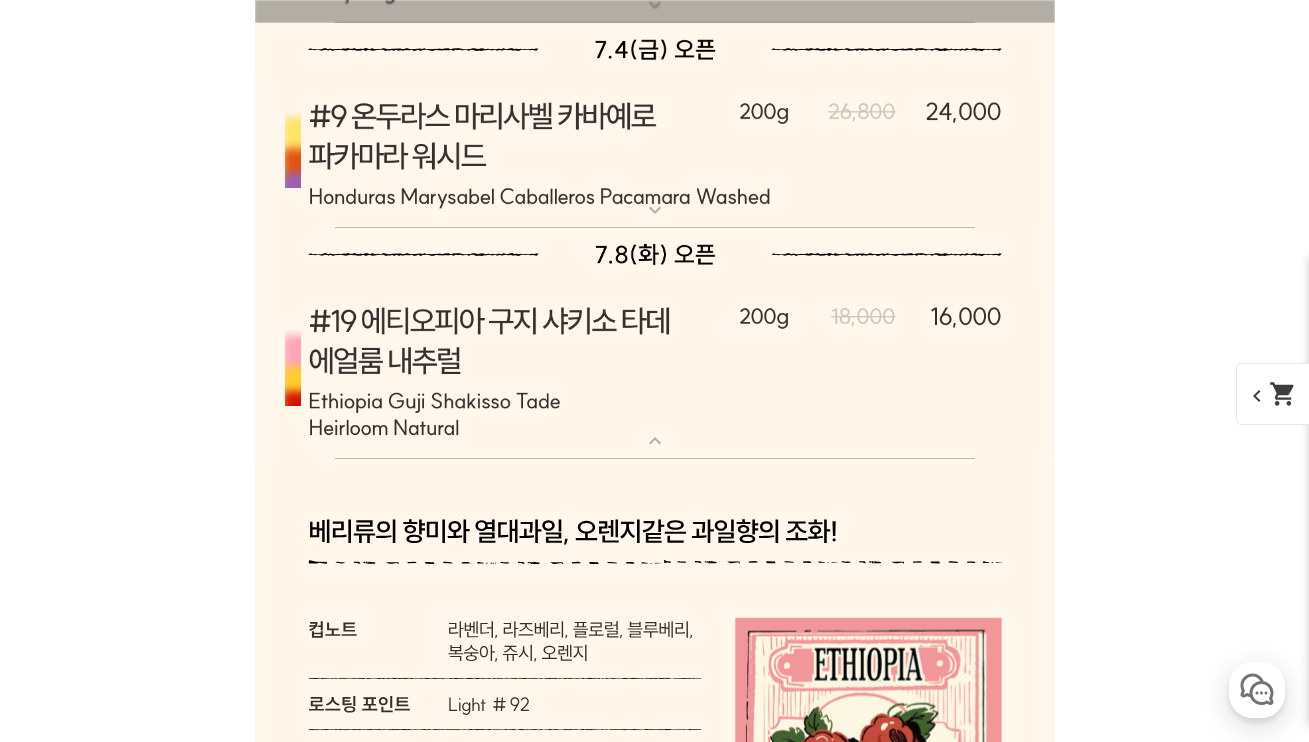 click at bounding box center [655, 370] 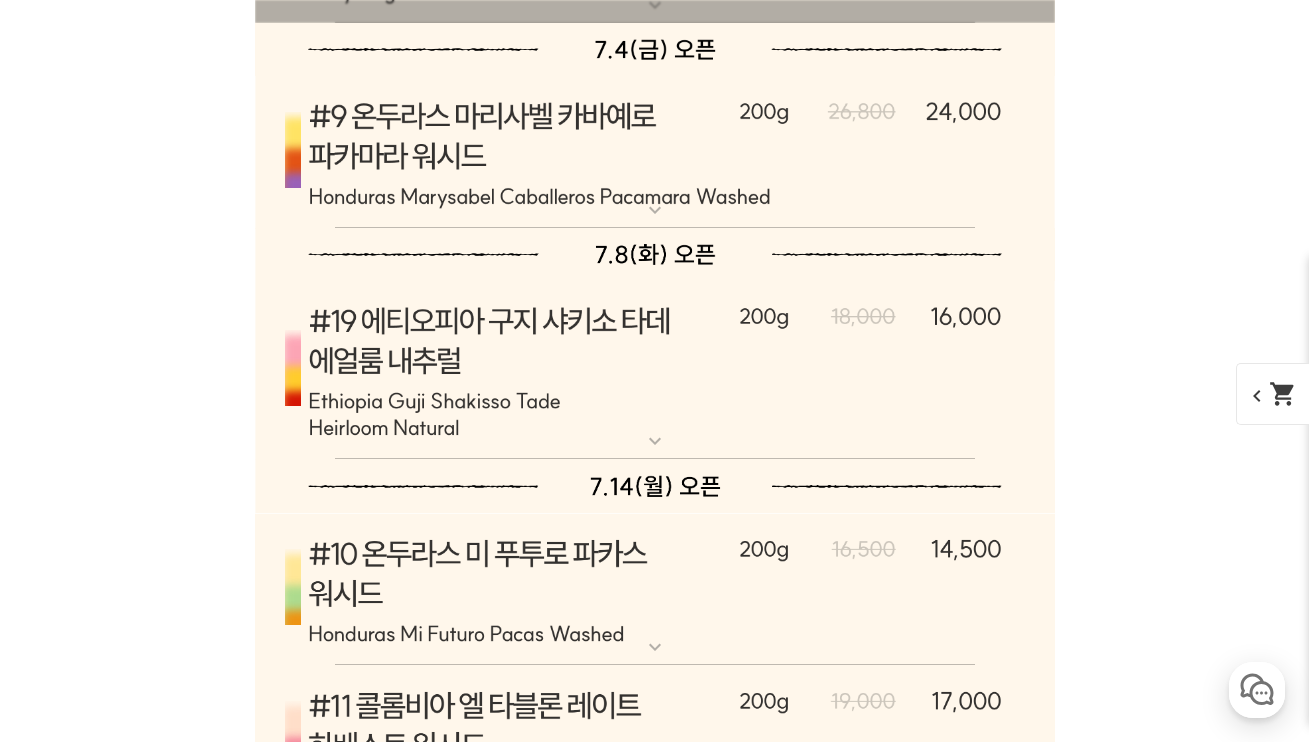 click at bounding box center (655, 370) 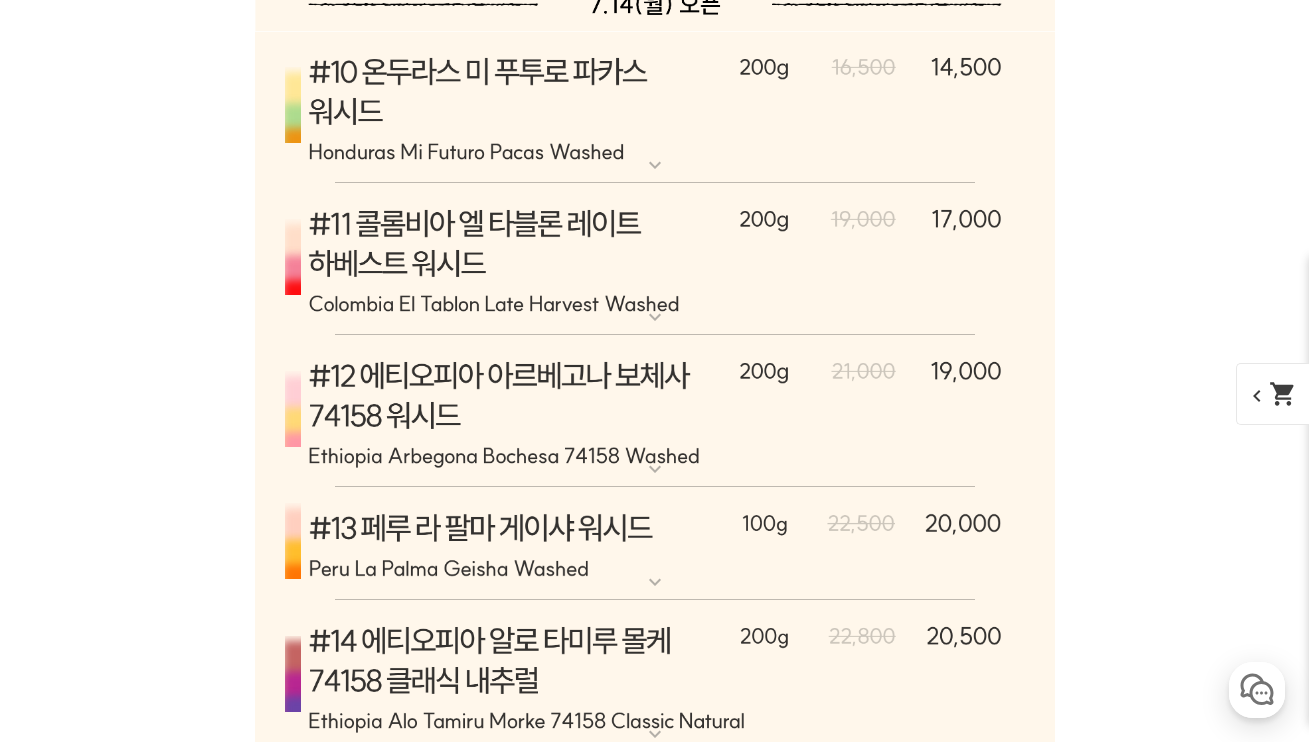 scroll, scrollTop: 11660, scrollLeft: 0, axis: vertical 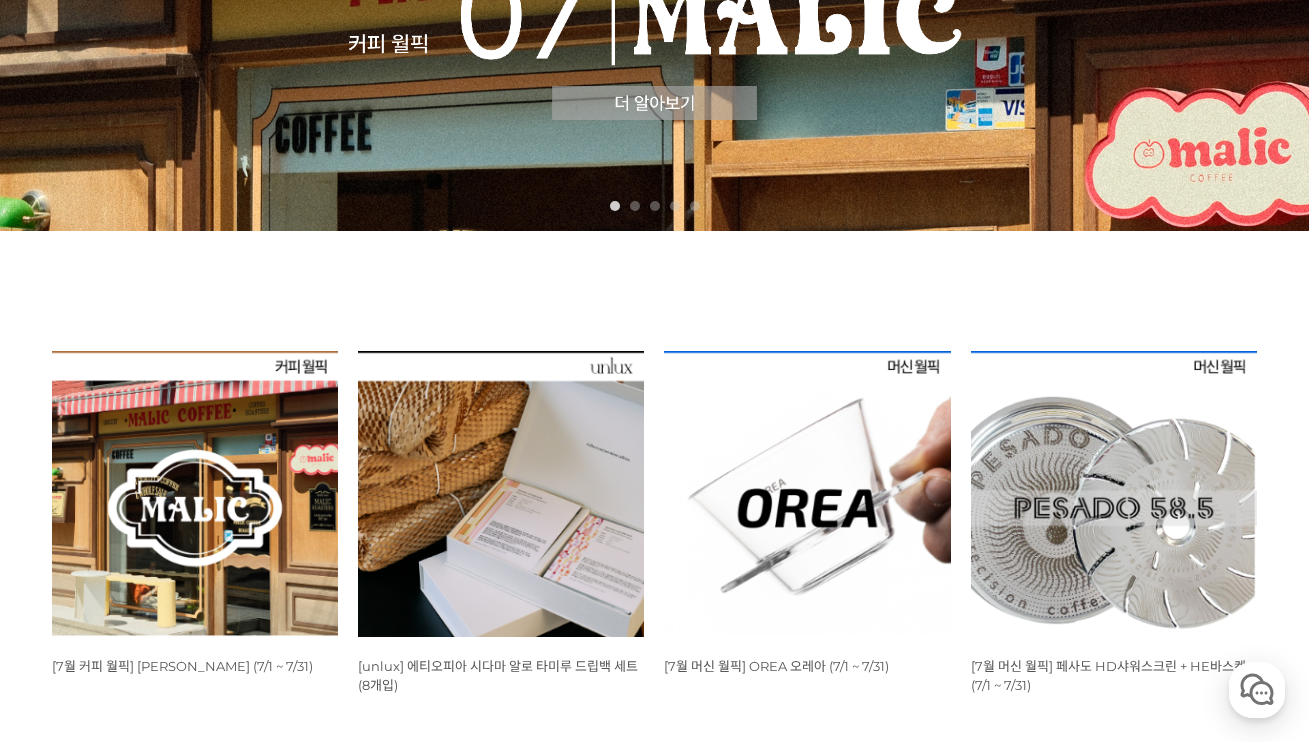 click at bounding box center [195, 494] 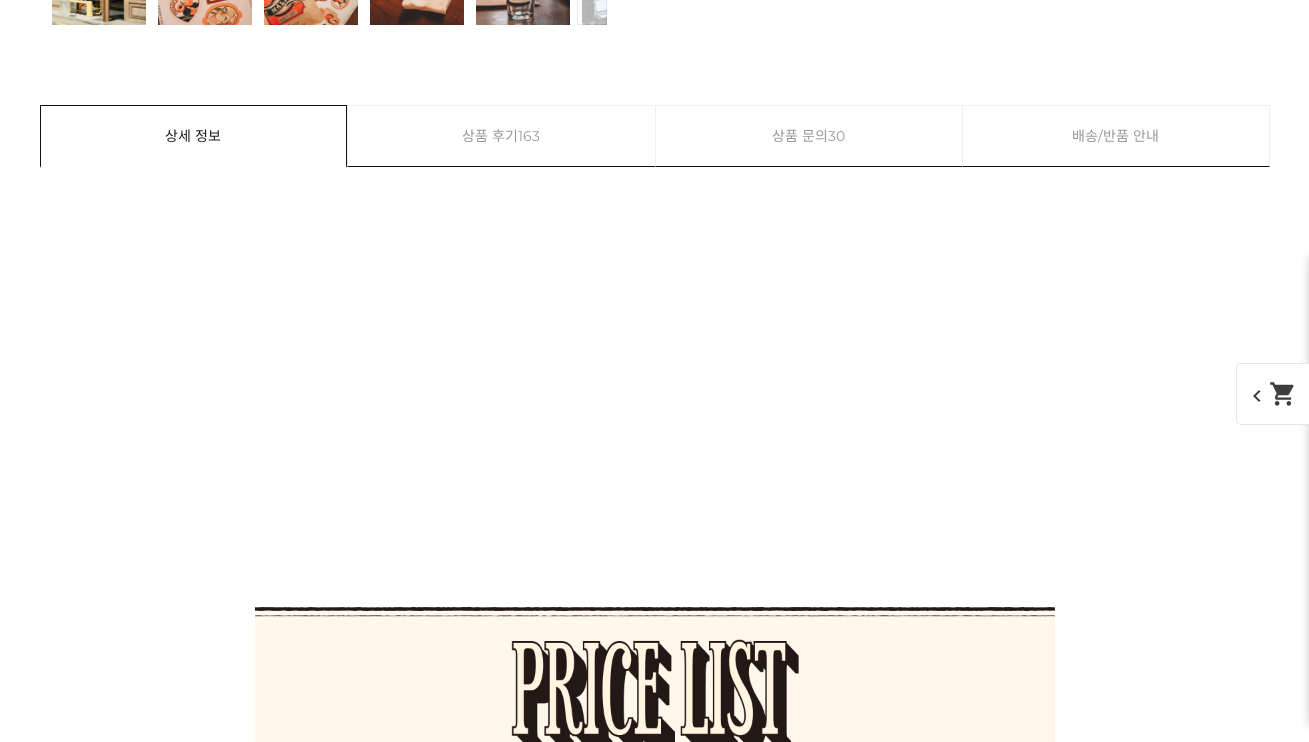 scroll, scrollTop: 2245, scrollLeft: 0, axis: vertical 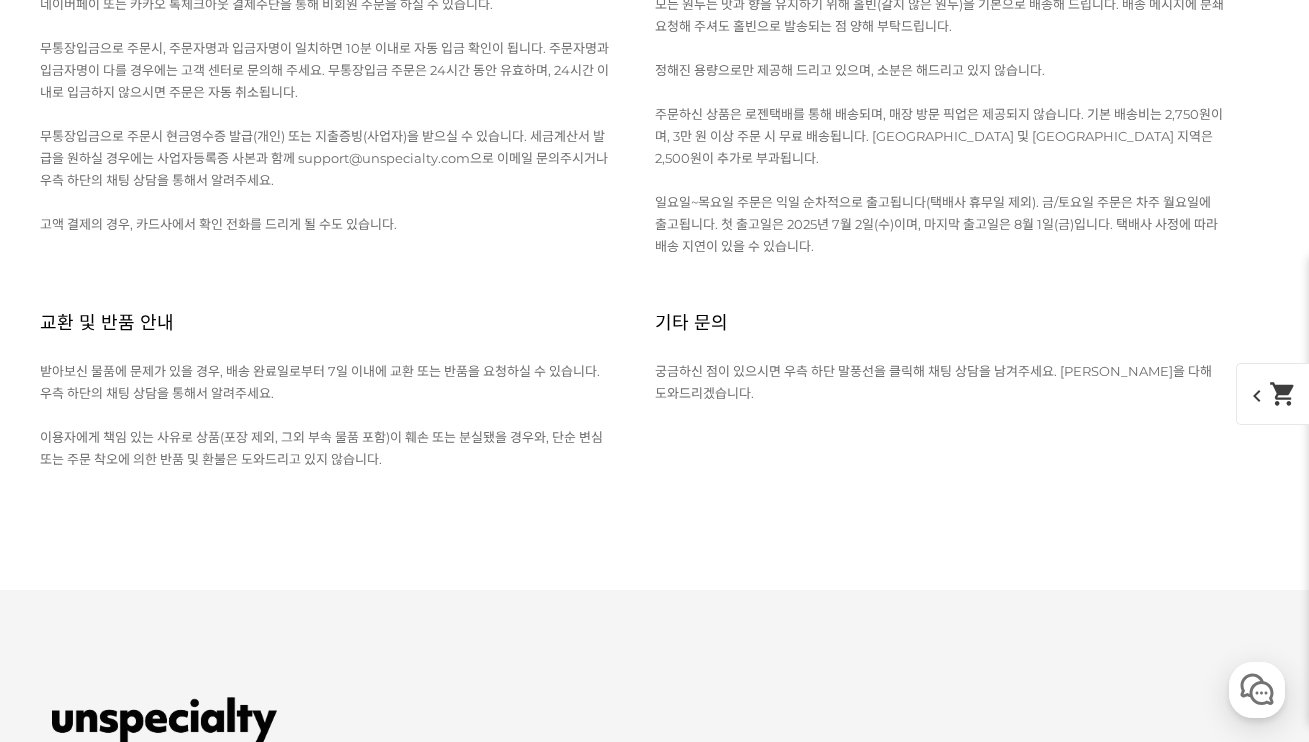 click at bounding box center (655, -2751) 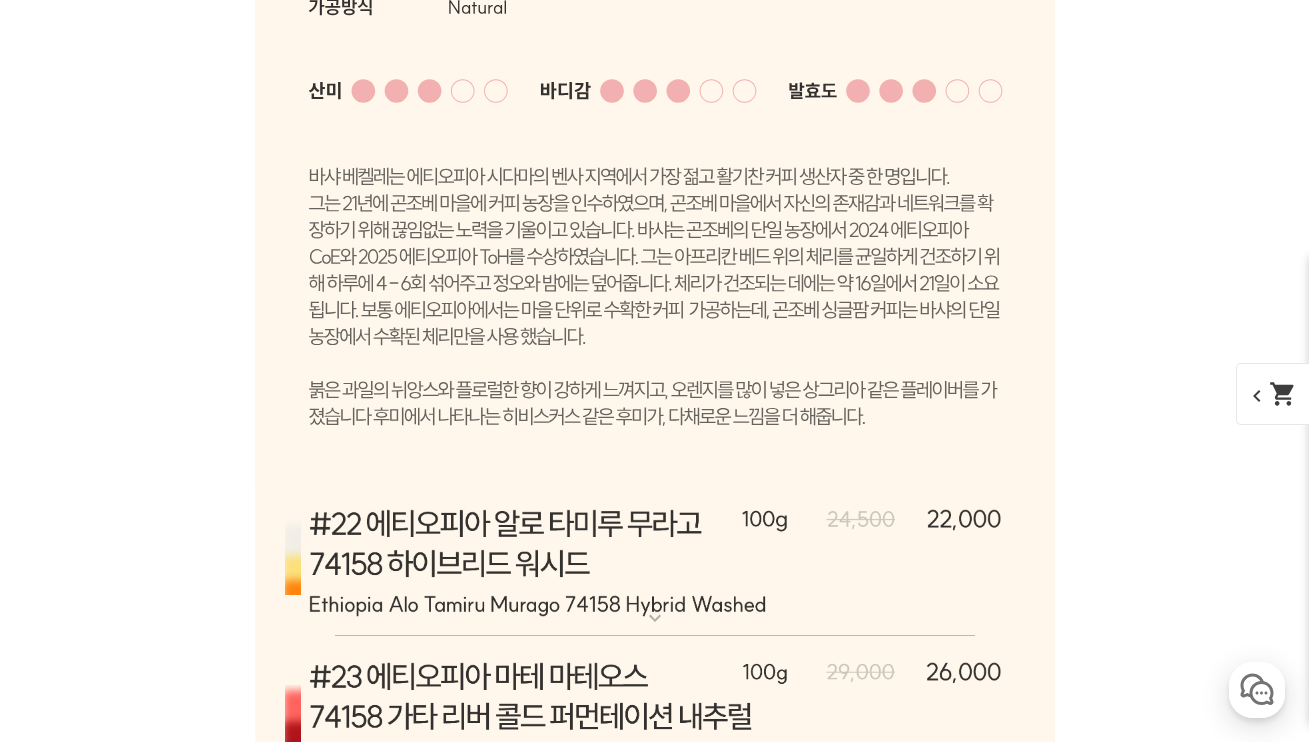 scroll, scrollTop: 6118, scrollLeft: 0, axis: vertical 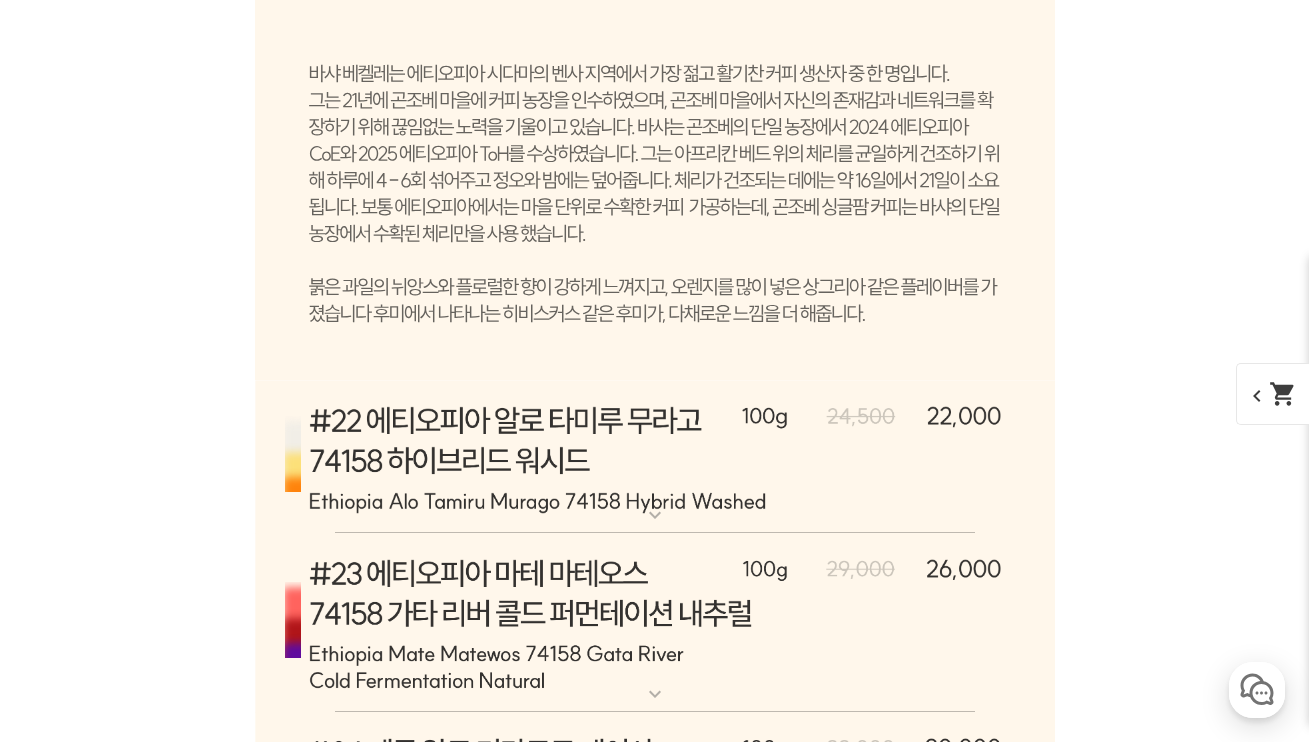 click at bounding box center [655, -1107] 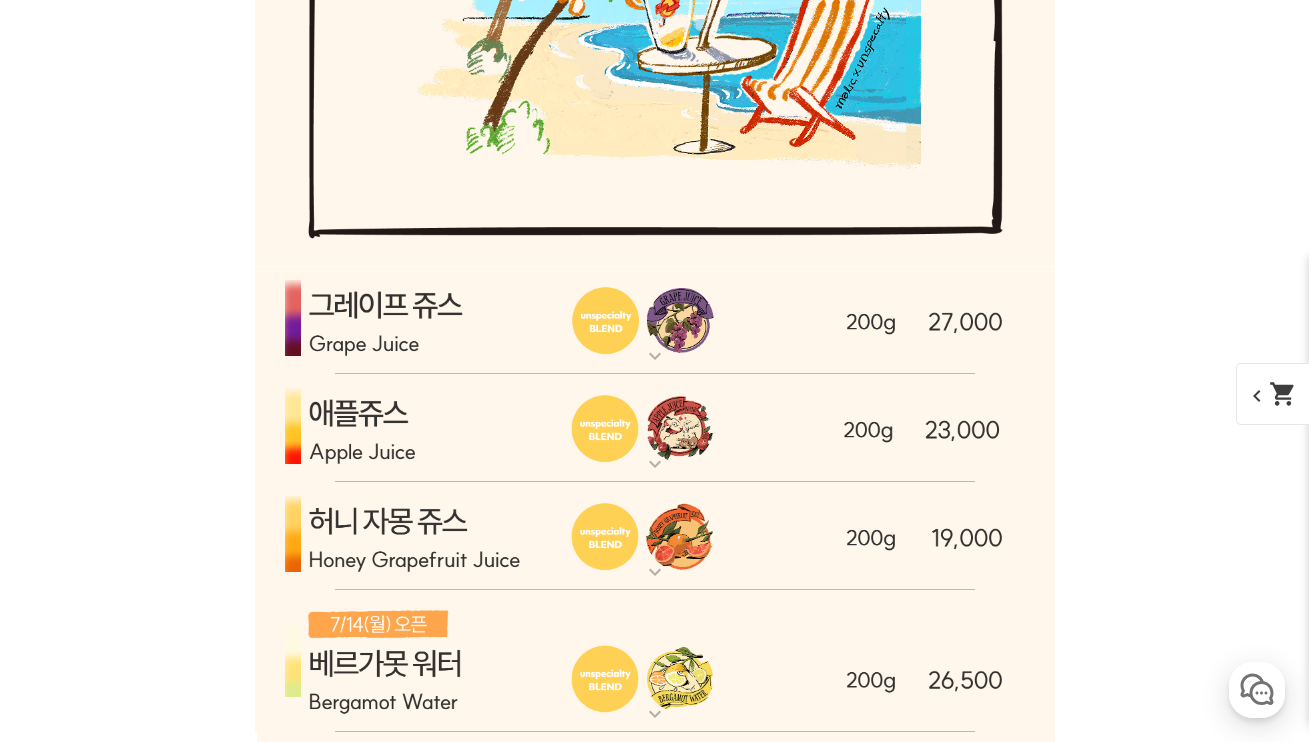 scroll, scrollTop: 6213, scrollLeft: 0, axis: vertical 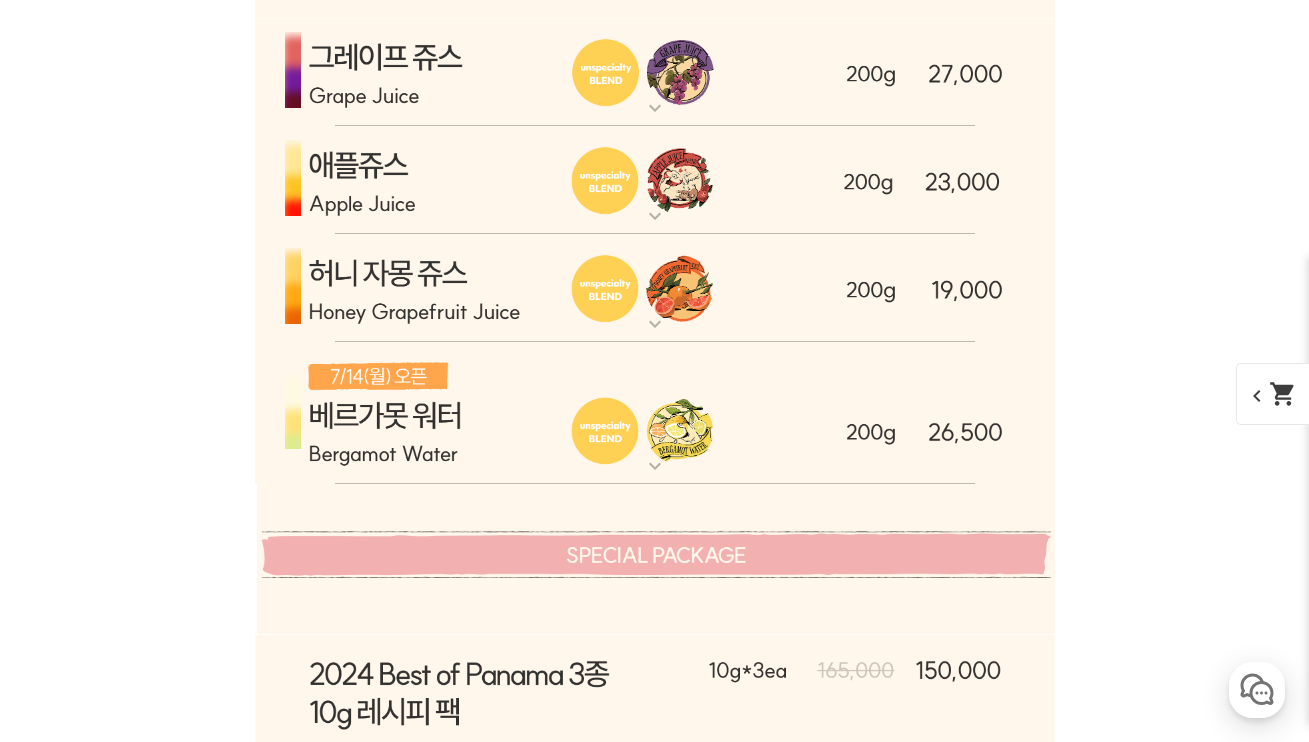click at bounding box center (655, 288) 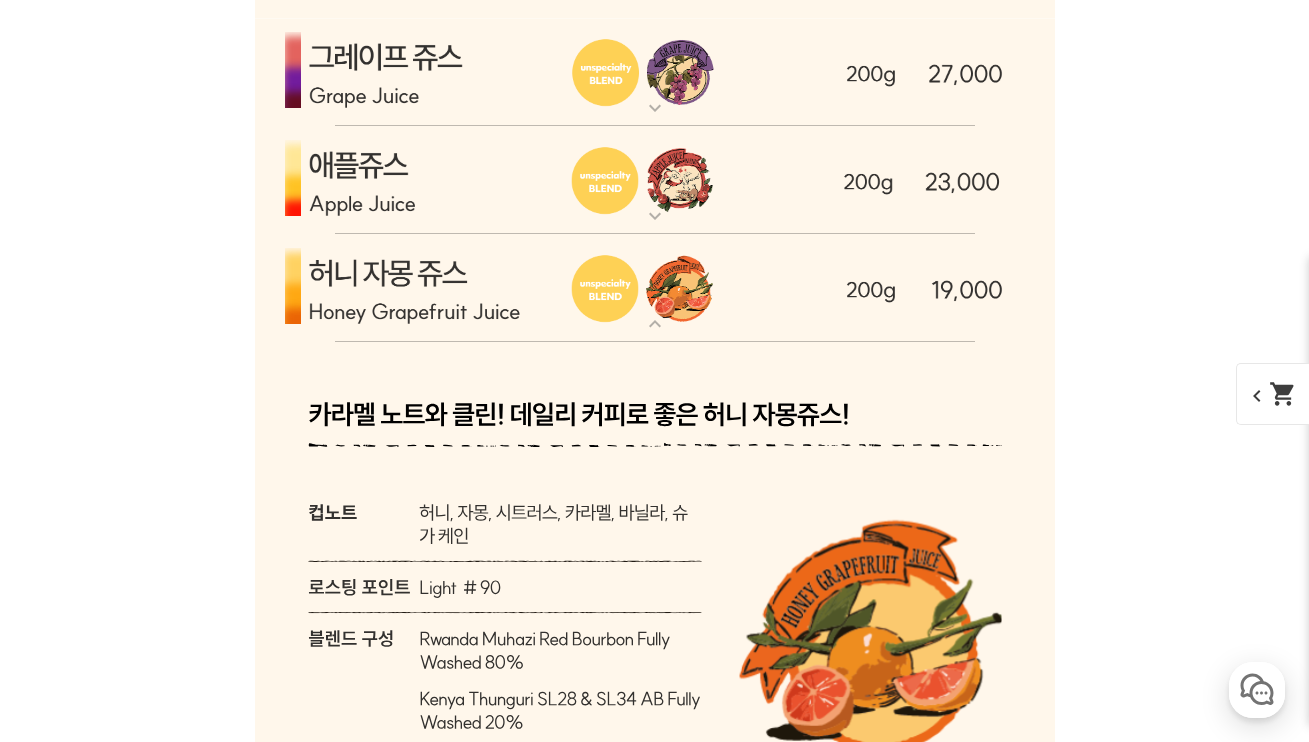 click at bounding box center (655, 180) 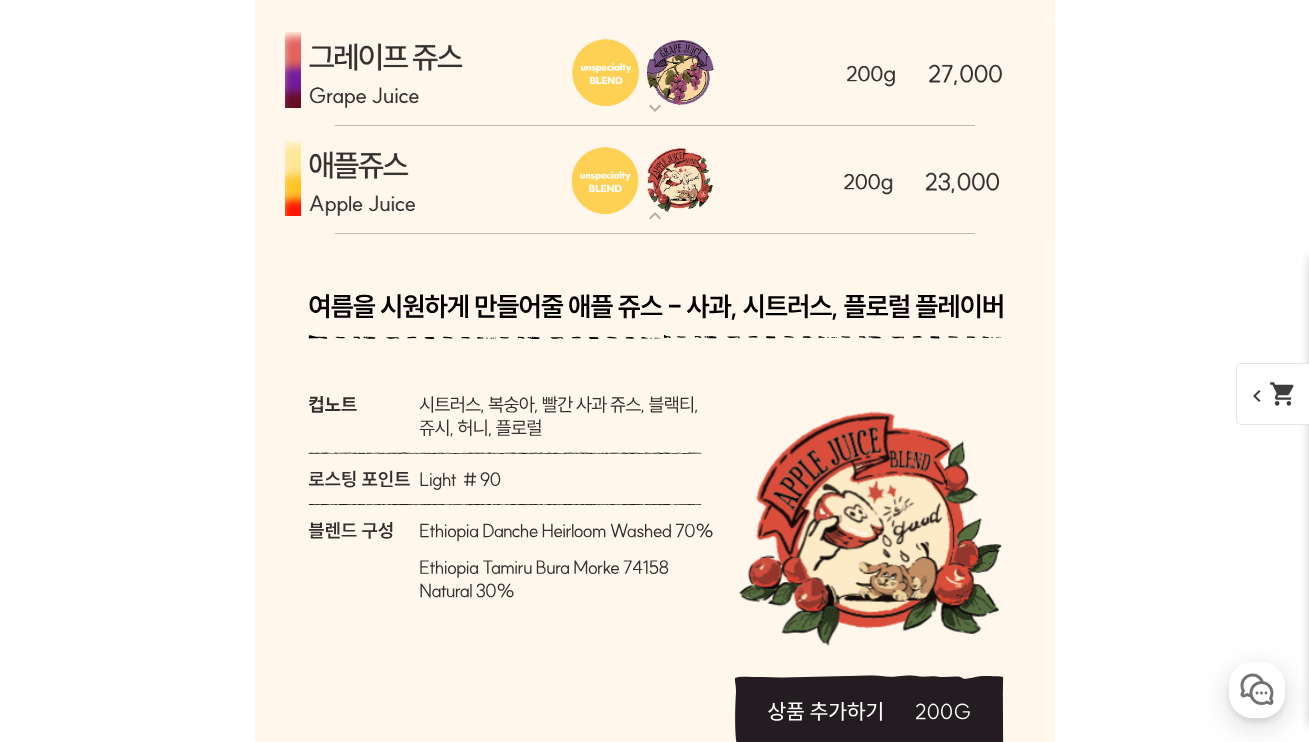 click at bounding box center [655, 180] 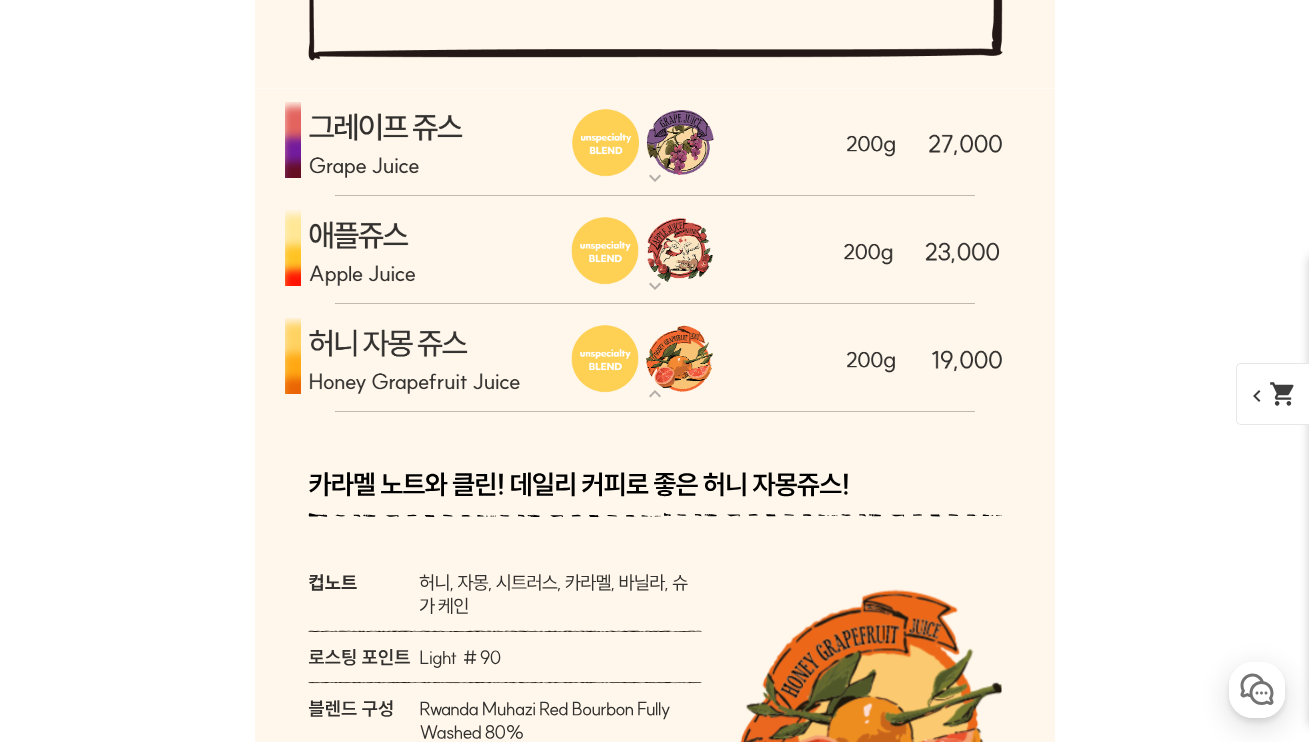 scroll, scrollTop: 6155, scrollLeft: 0, axis: vertical 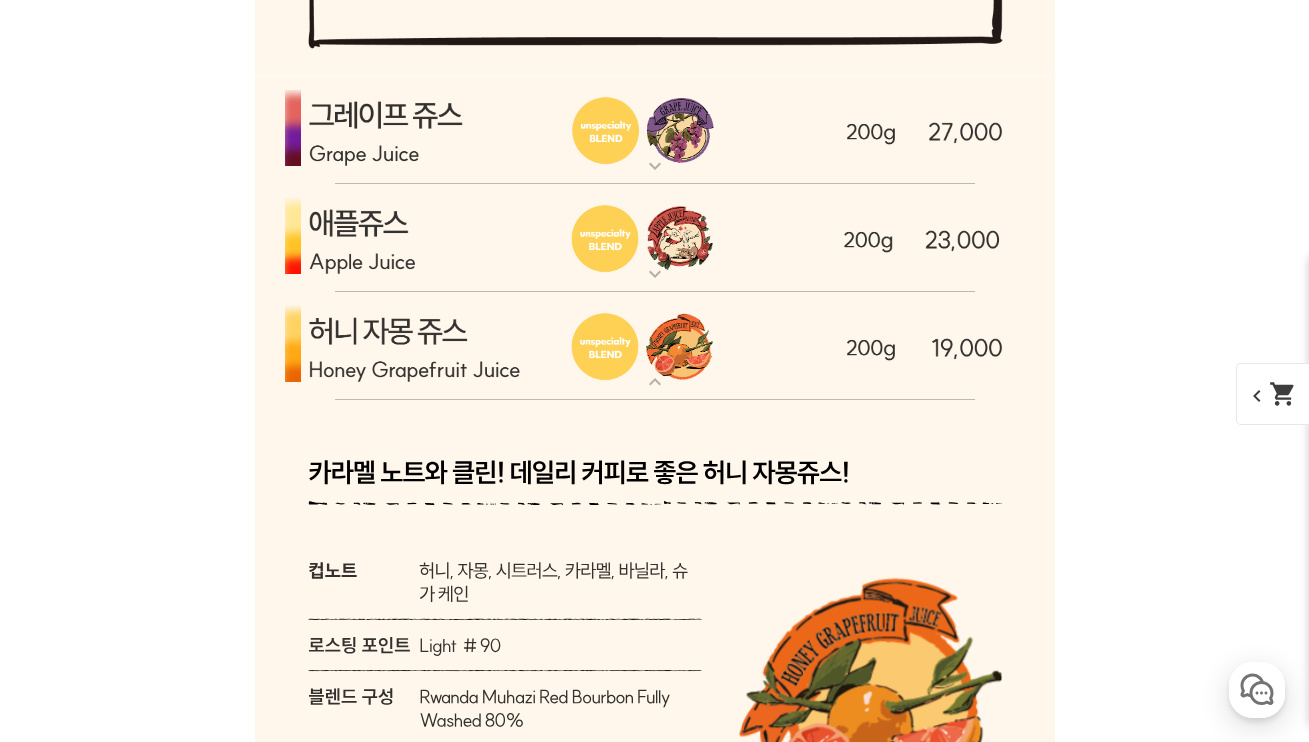 click at bounding box center (655, 346) 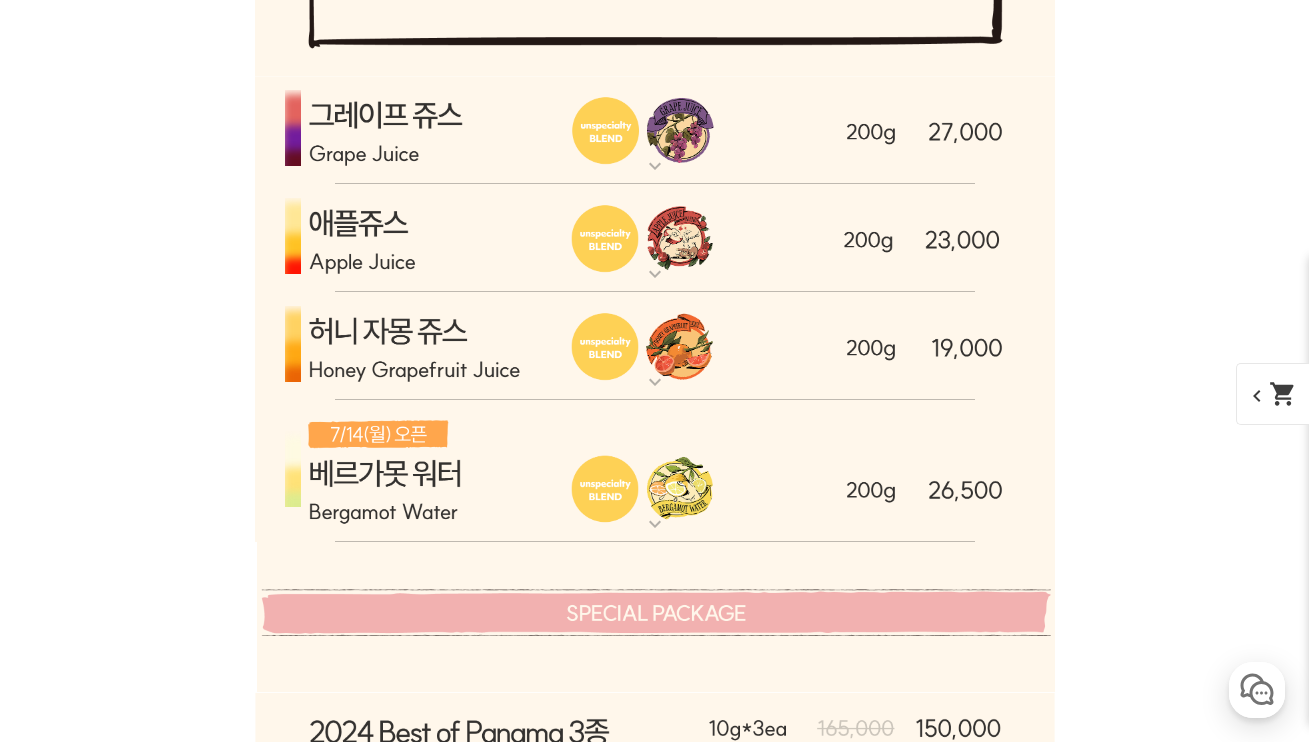 click at bounding box center (655, 346) 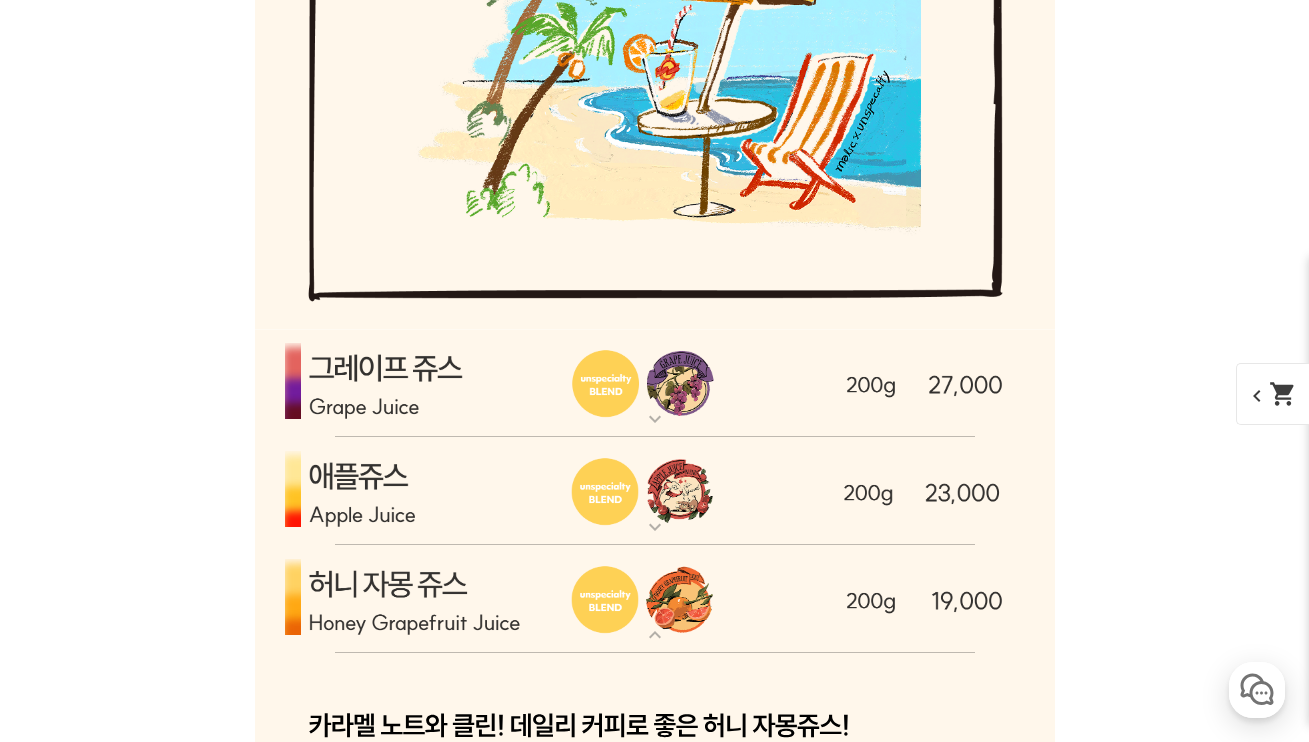 scroll, scrollTop: 5876, scrollLeft: 0, axis: vertical 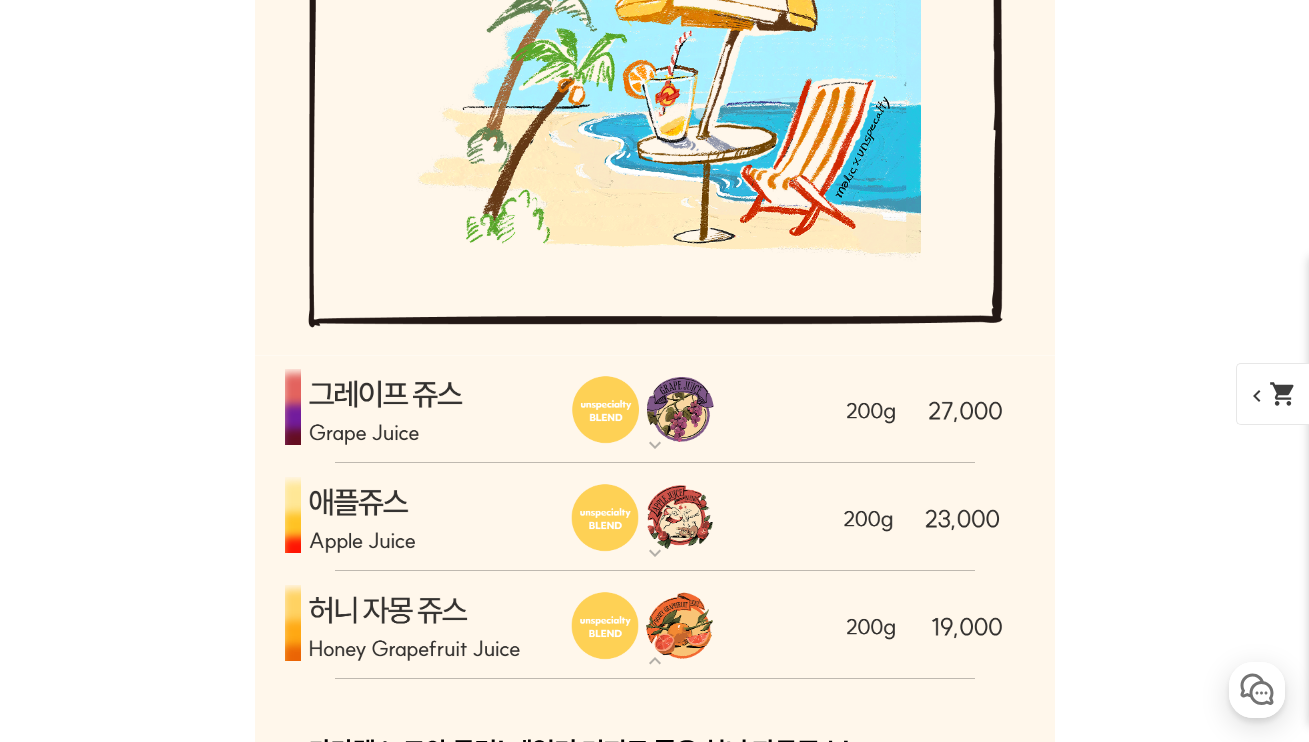 click at bounding box center [655, 517] 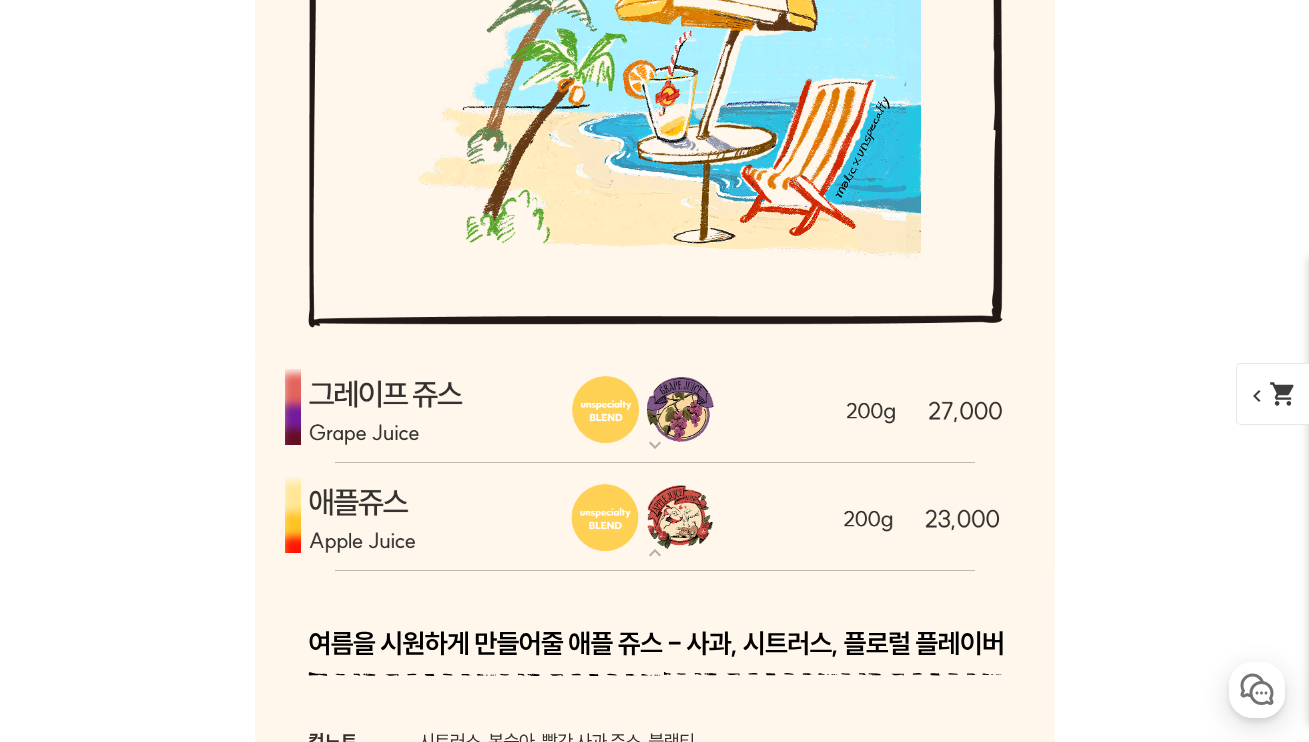 click at bounding box center (655, 409) 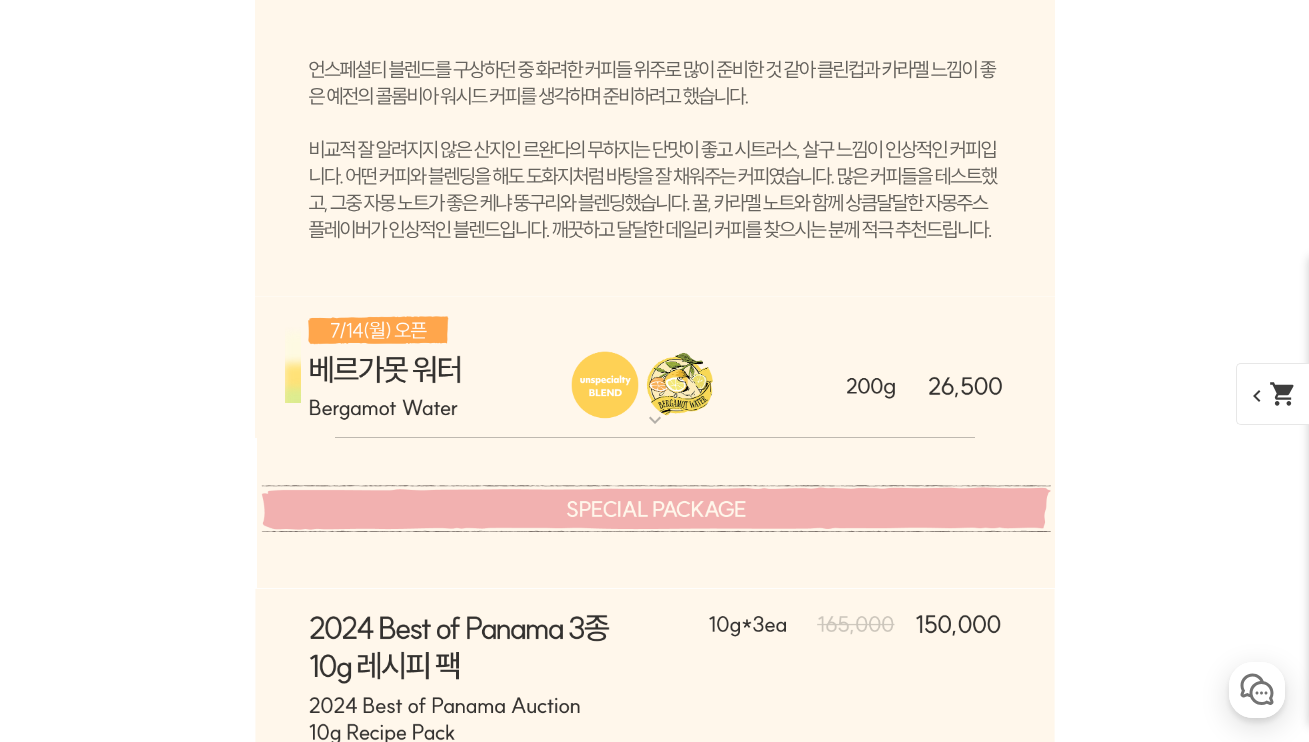 scroll, scrollTop: 8909, scrollLeft: 0, axis: vertical 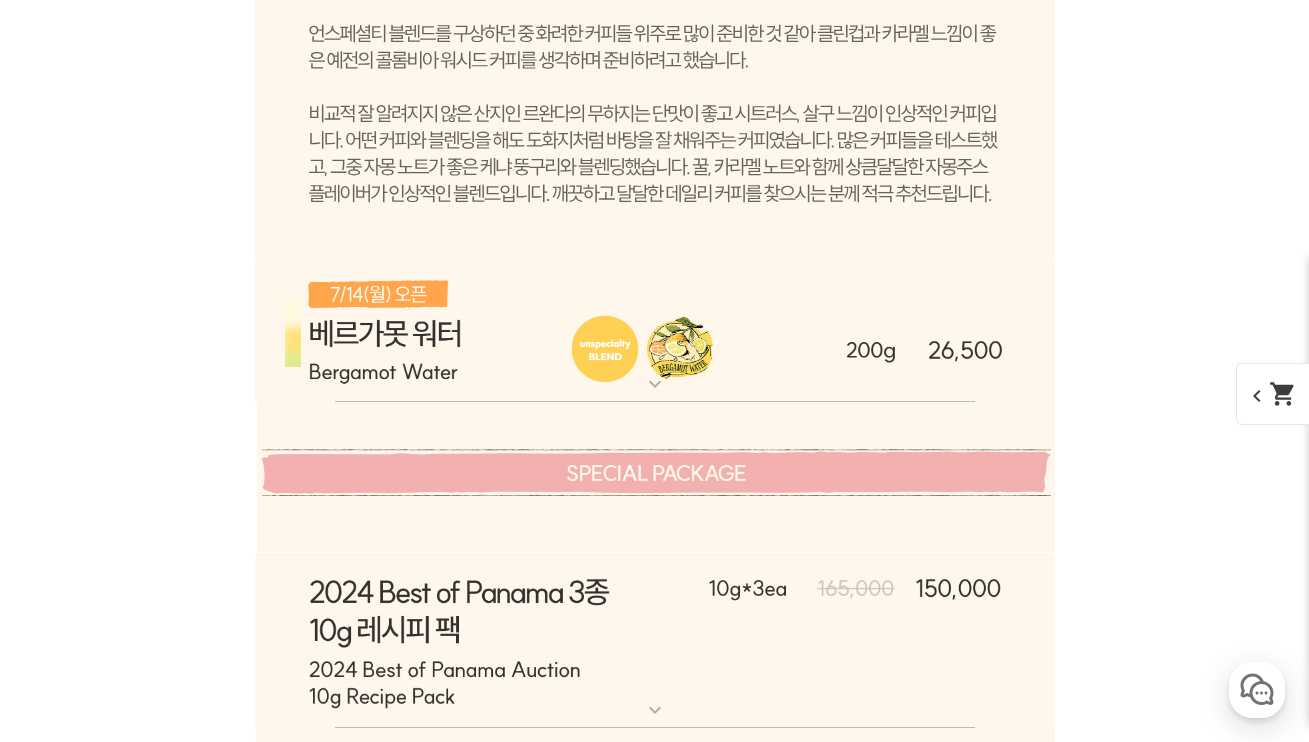click at bounding box center [655, 332] 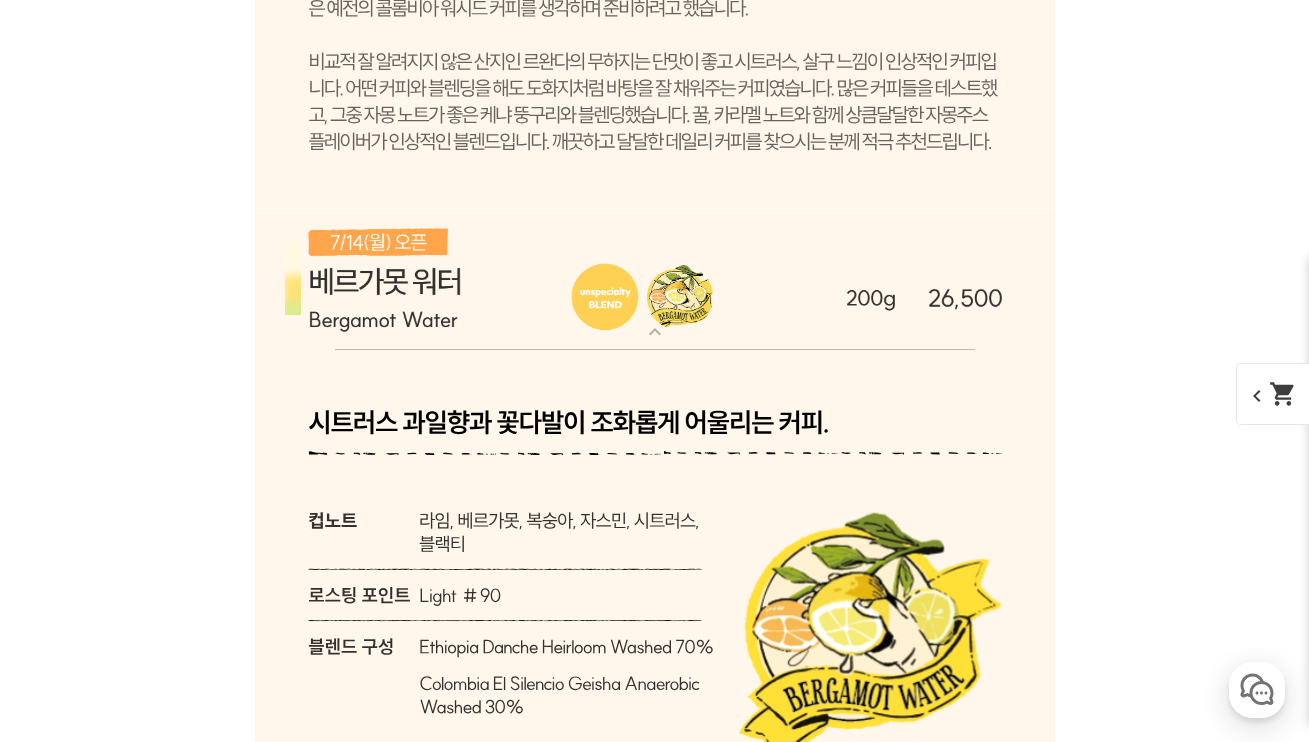 scroll, scrollTop: 9017, scrollLeft: 0, axis: vertical 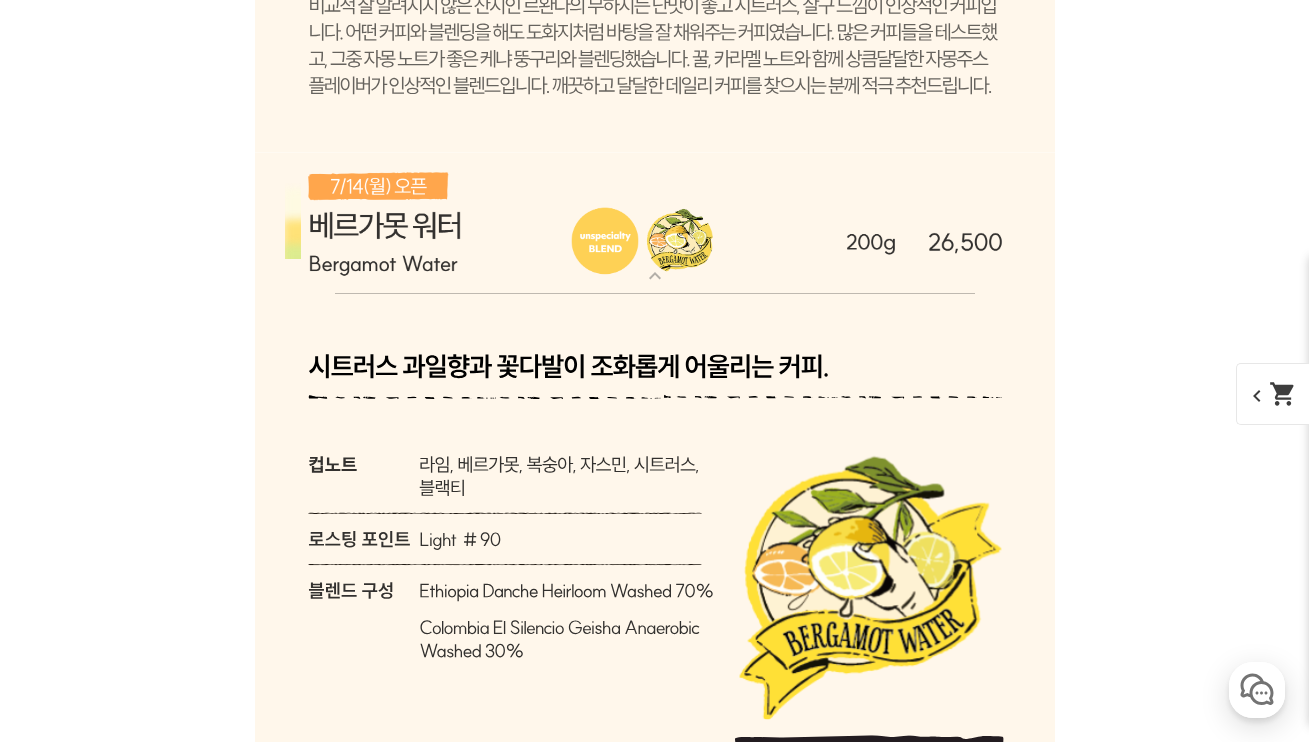 click at bounding box center (655, 224) 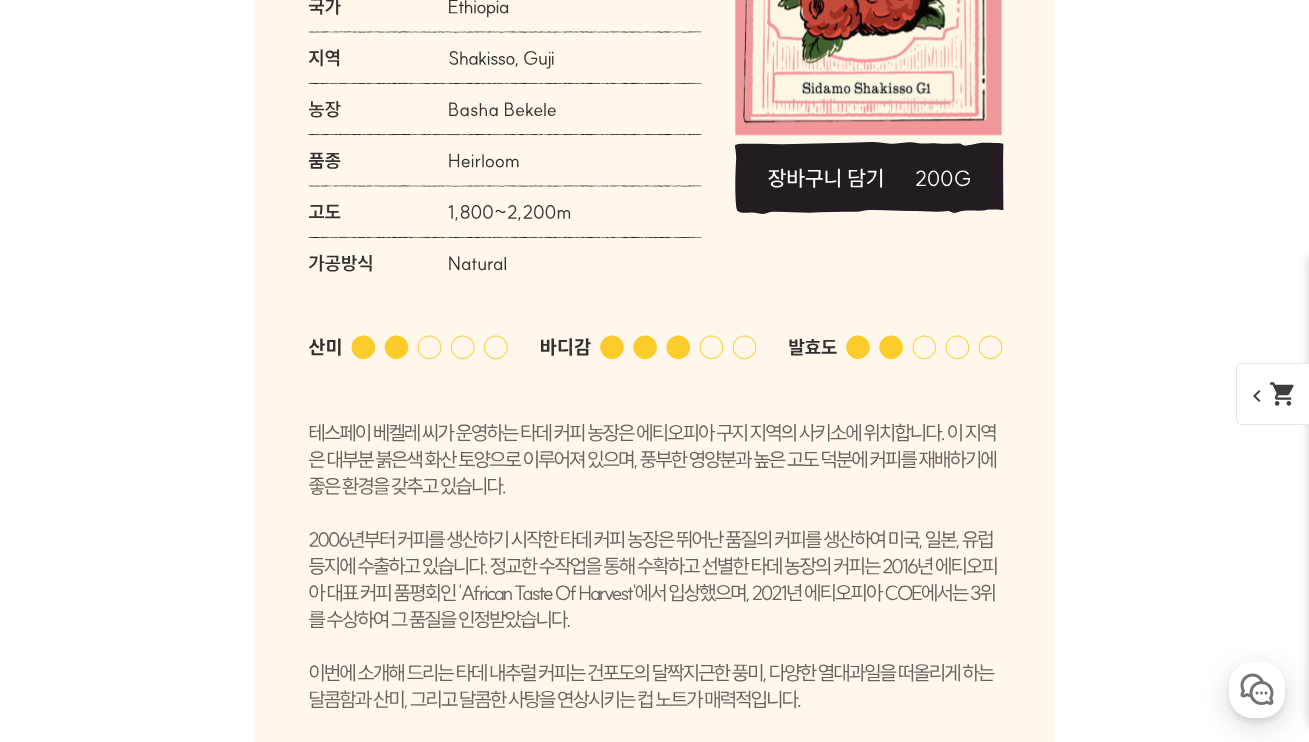 scroll, scrollTop: 12816, scrollLeft: 0, axis: vertical 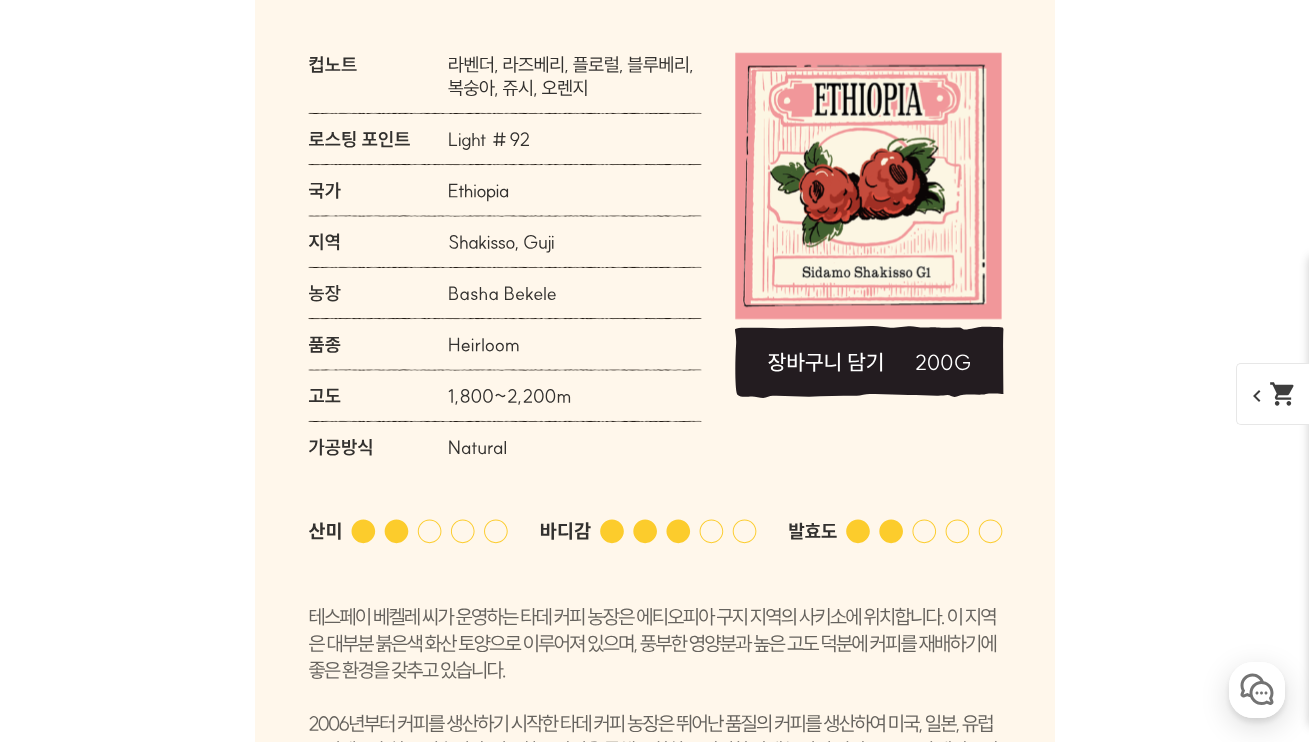 click on "expand_more" at bounding box center [655, -124] 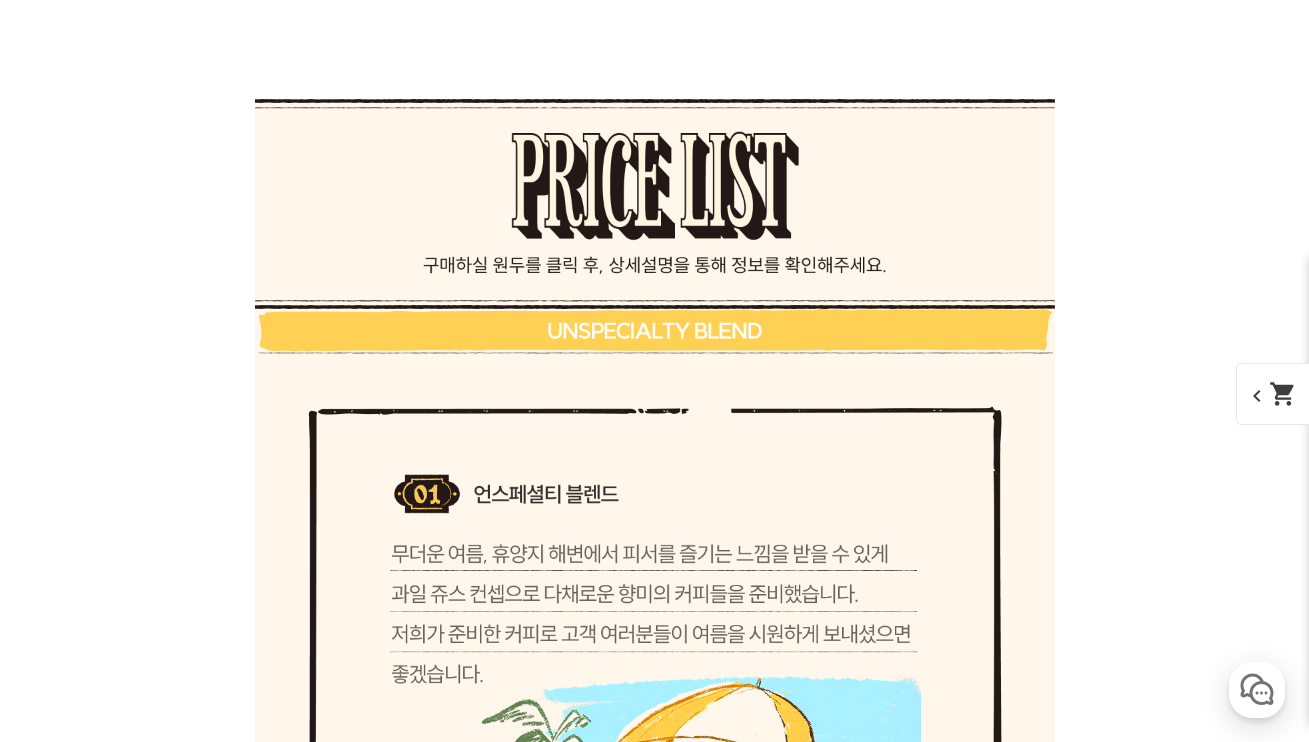 scroll, scrollTop: 4904, scrollLeft: 0, axis: vertical 